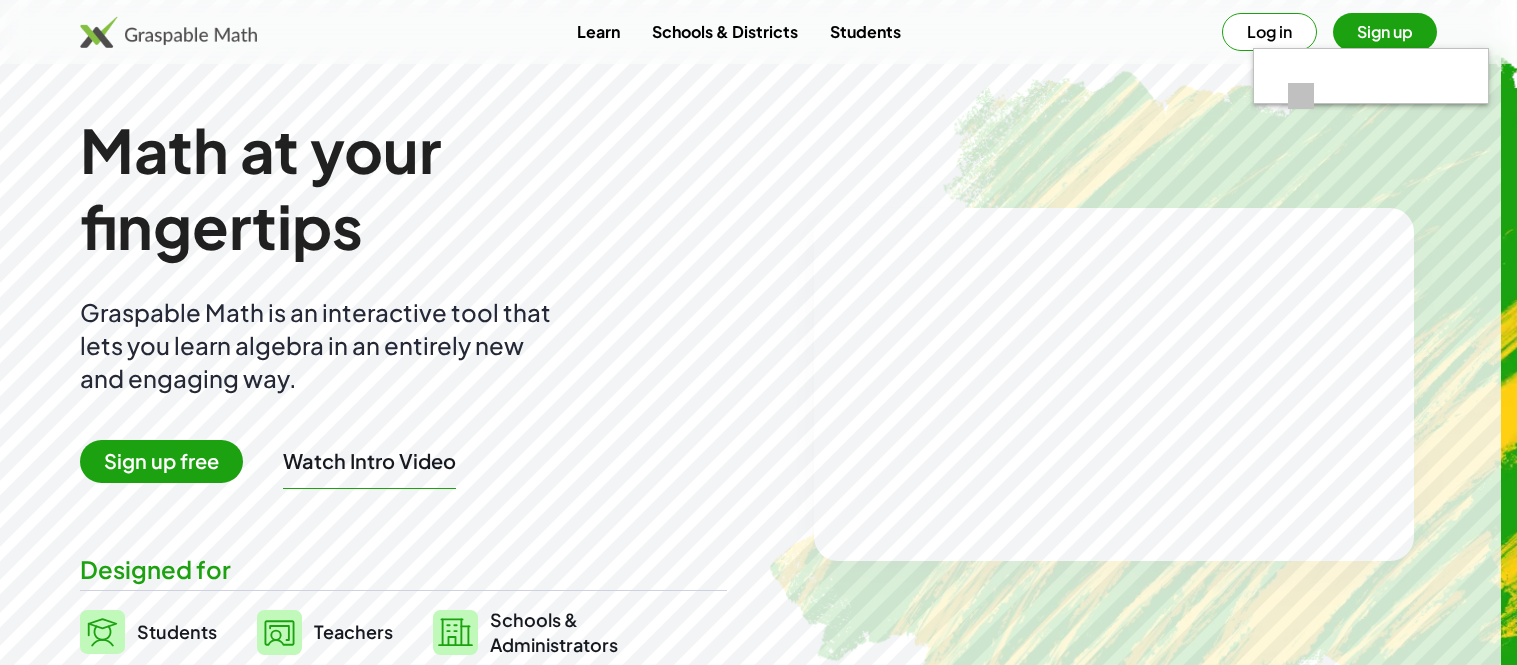 scroll, scrollTop: 0, scrollLeft: 0, axis: both 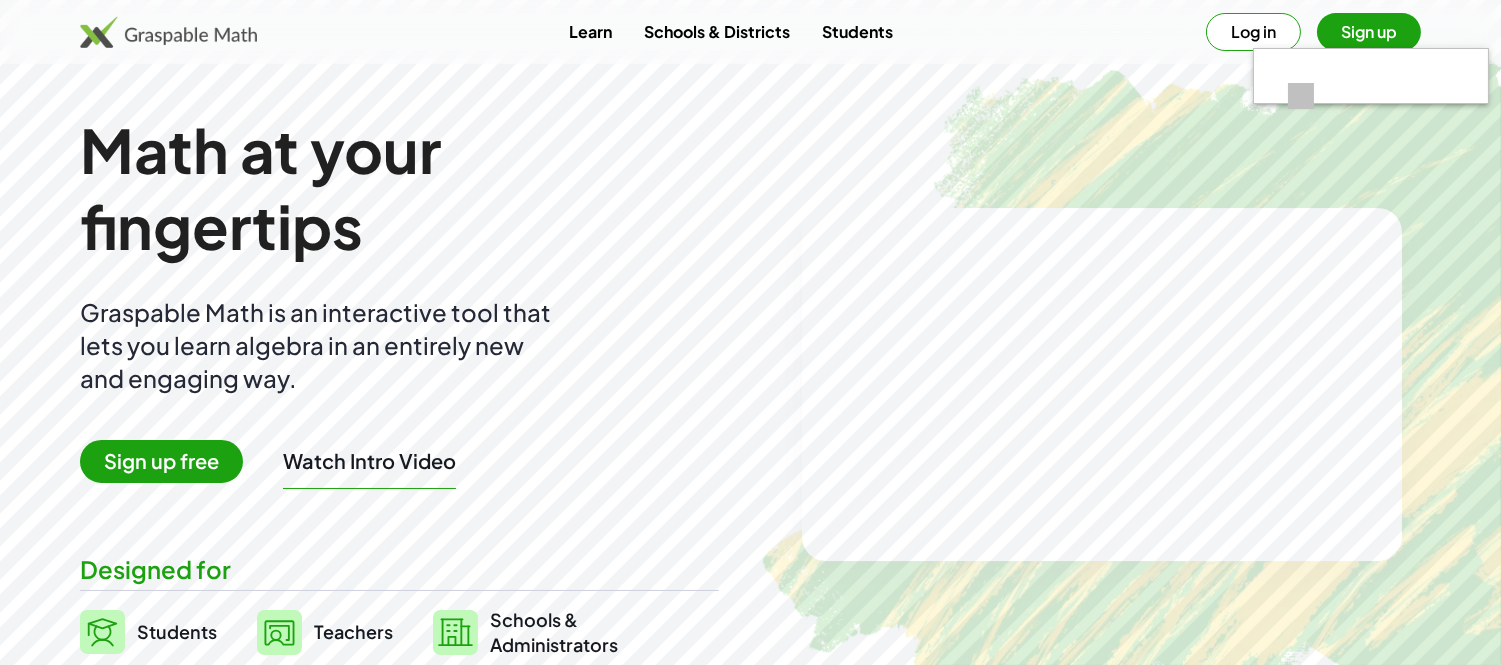 click on "Log in" at bounding box center [1253, 32] 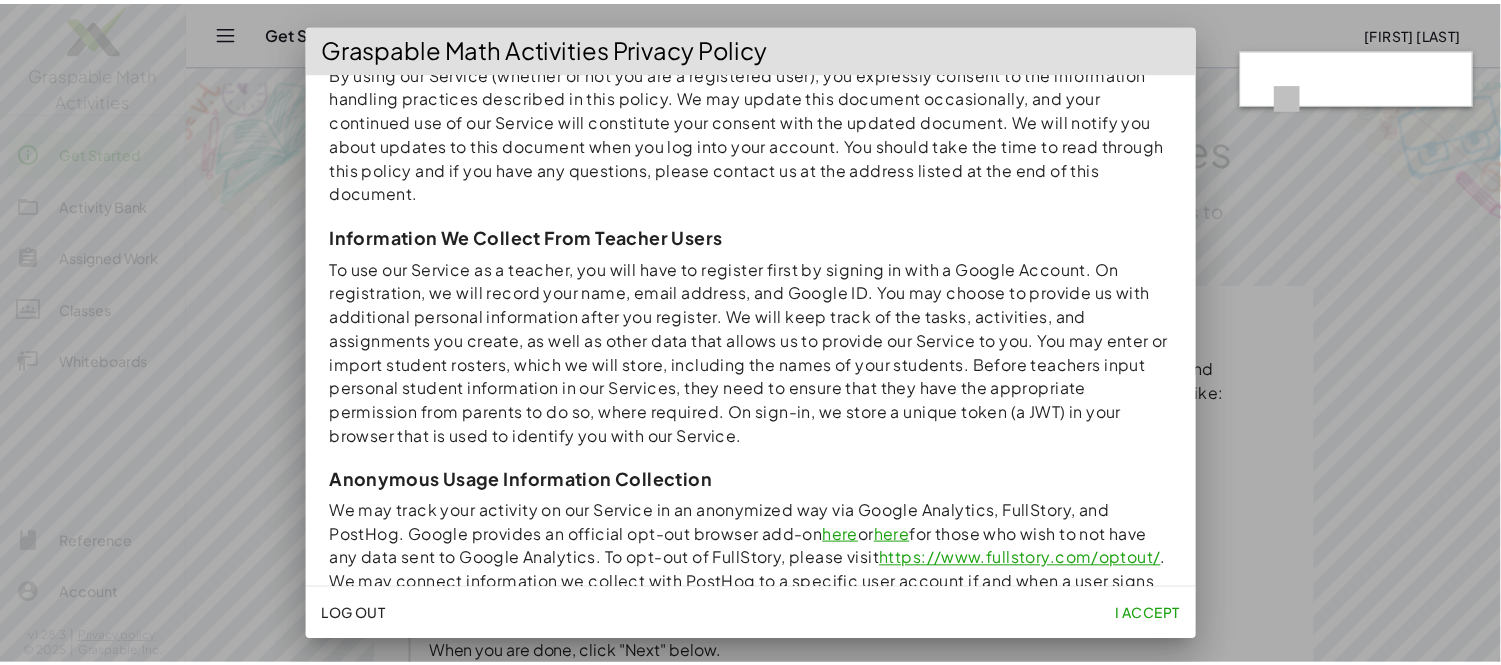 scroll, scrollTop: 222, scrollLeft: 0, axis: vertical 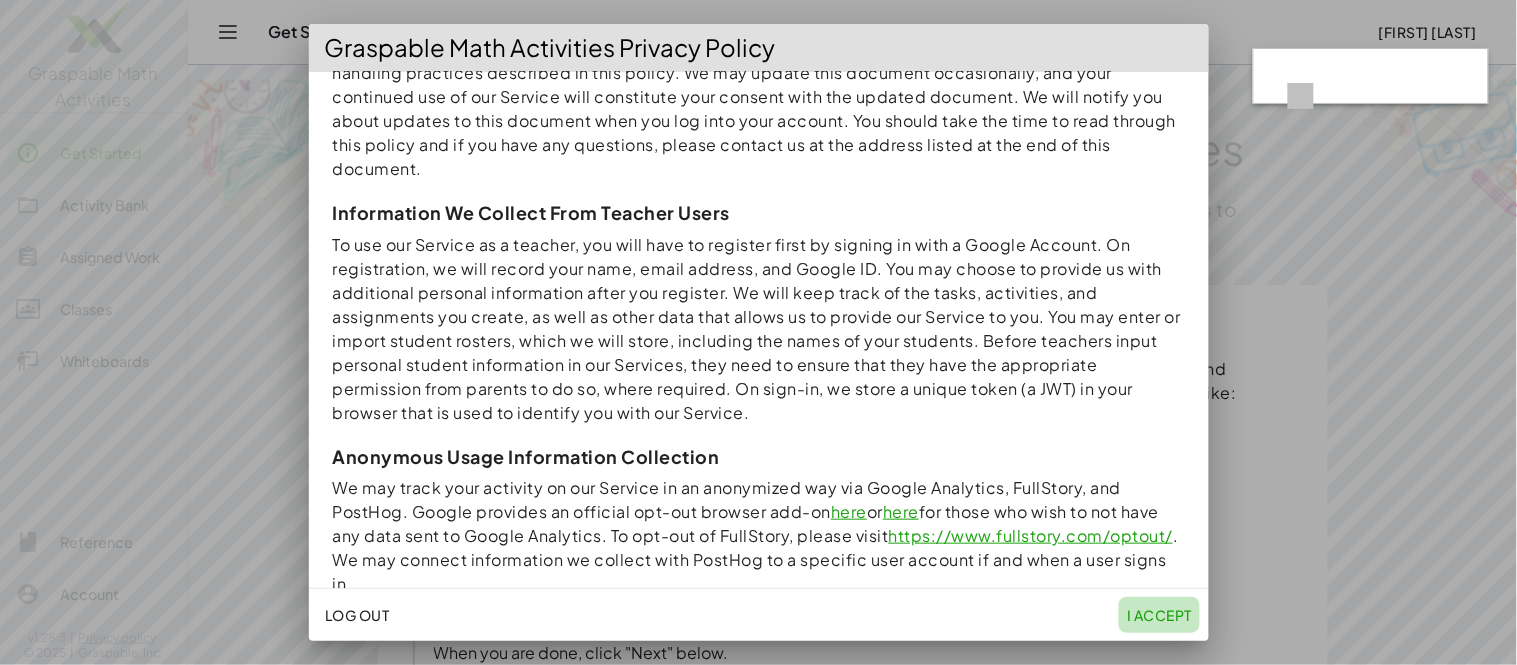 click on "I accept" 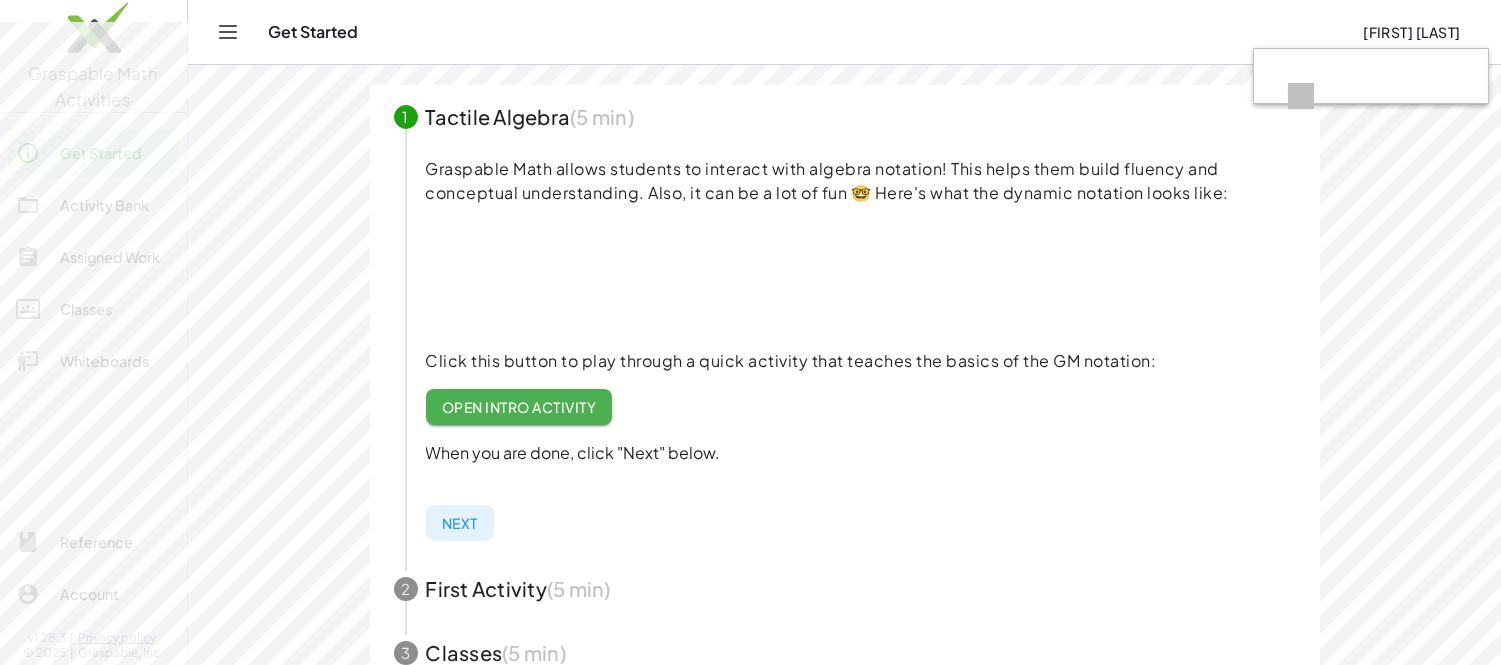 scroll, scrollTop: 222, scrollLeft: 0, axis: vertical 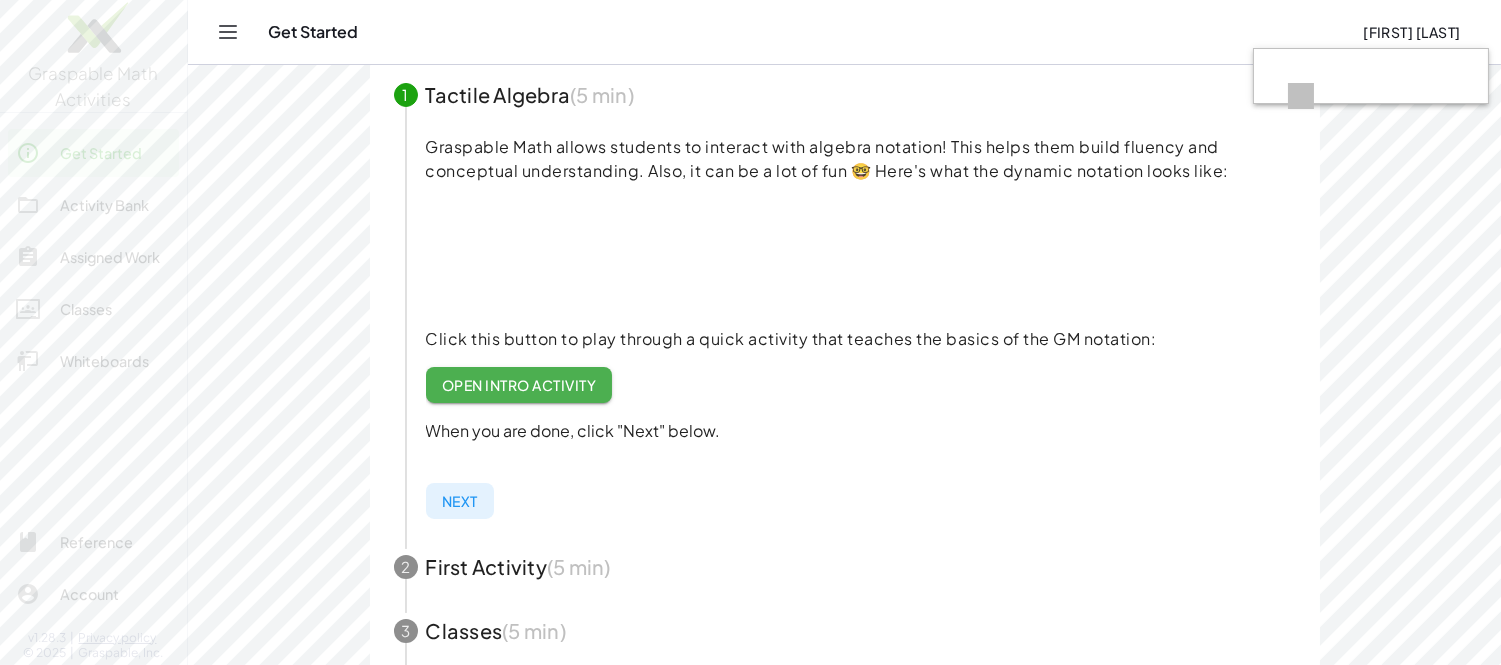 click on "Activity Bank" 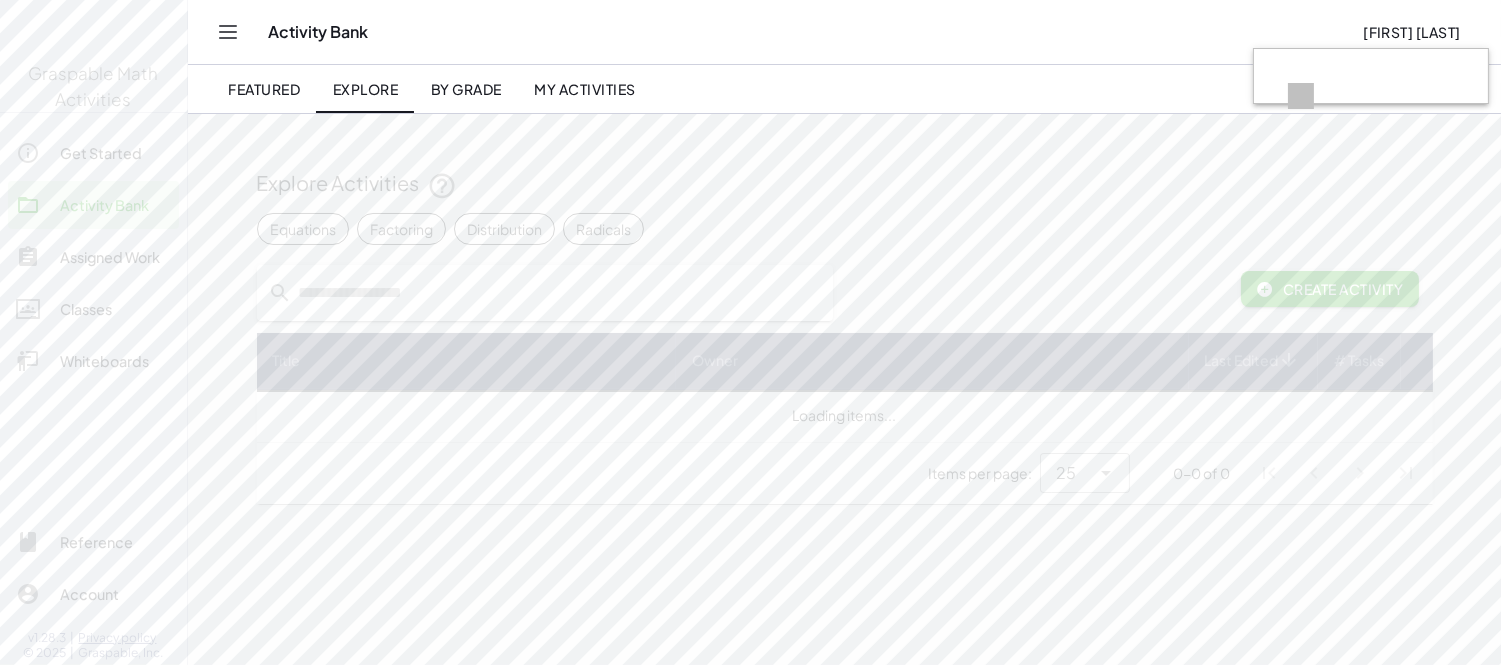 scroll, scrollTop: 0, scrollLeft: 0, axis: both 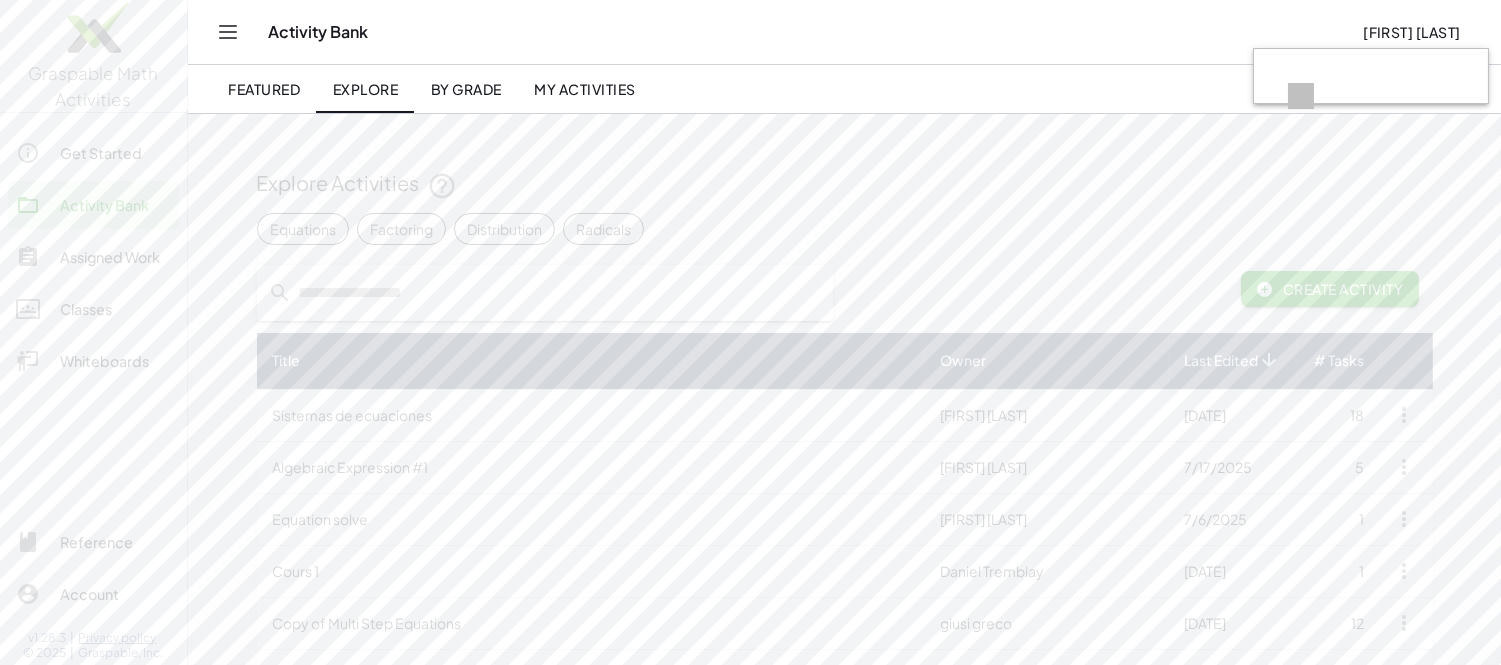 click on "Copy of Multi Step Equations" at bounding box center [591, 623] 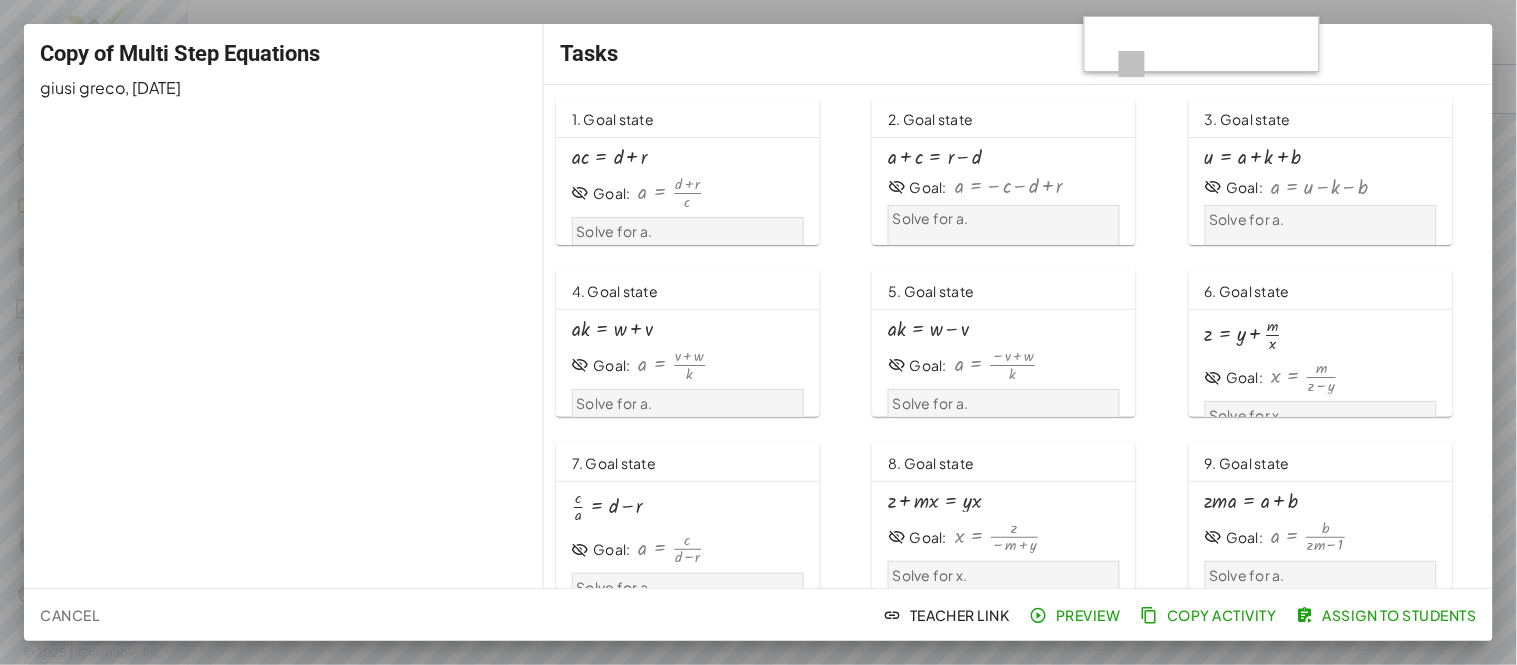 click at bounding box center (1102, 49) 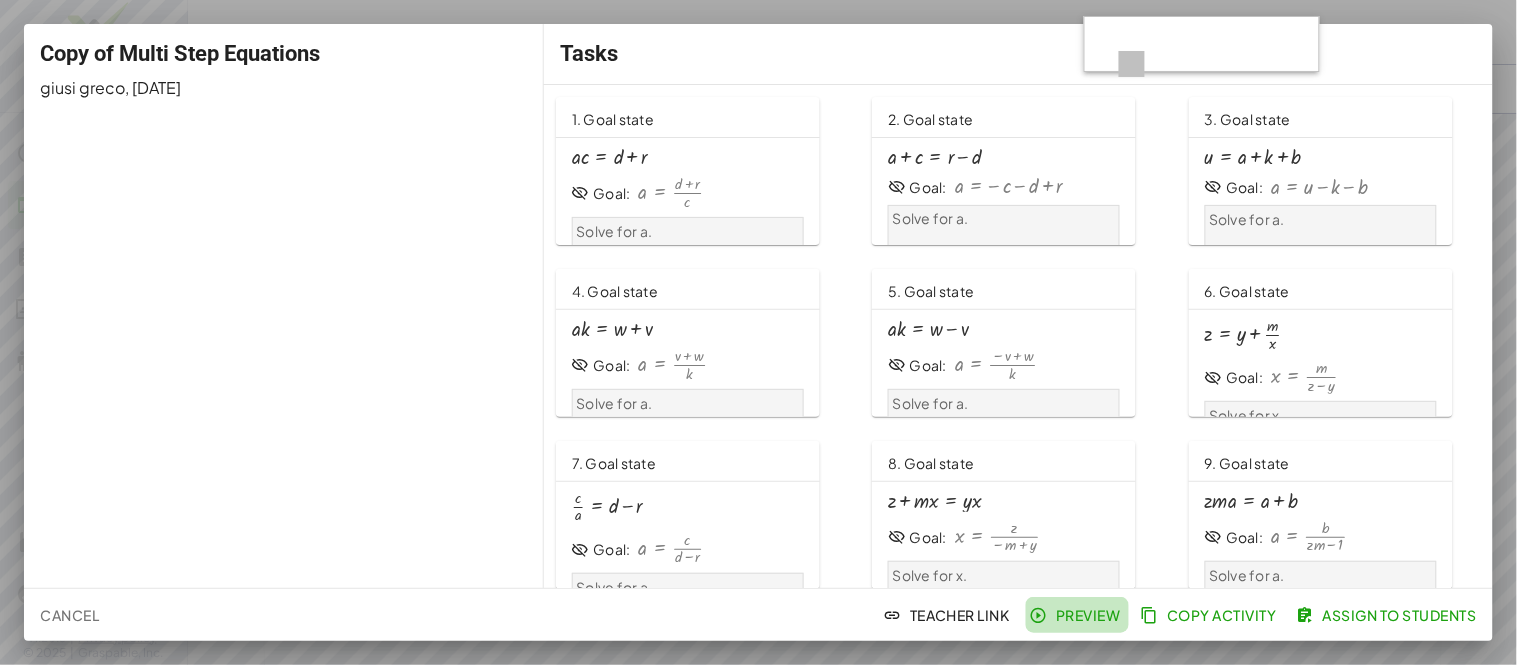 click on "Preview" 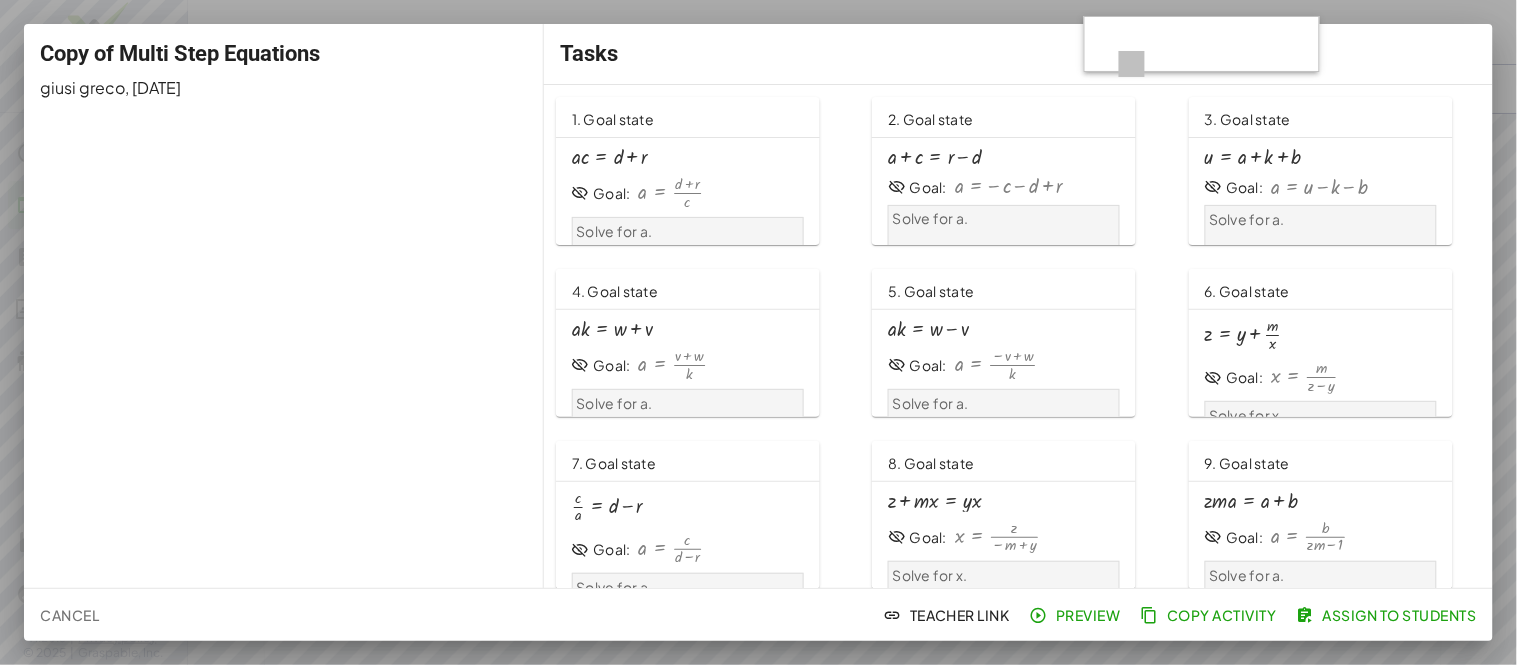 click at bounding box center (1202, 44) 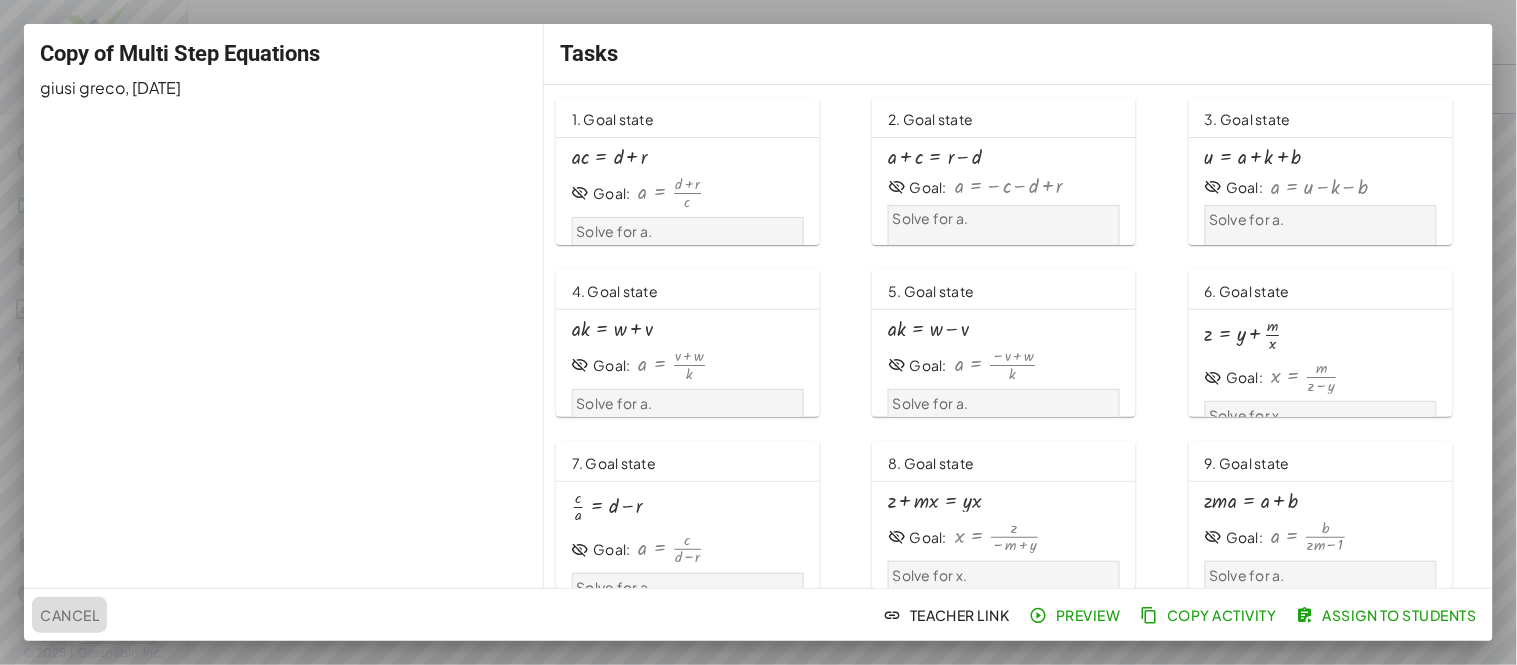 click on "Cancel" 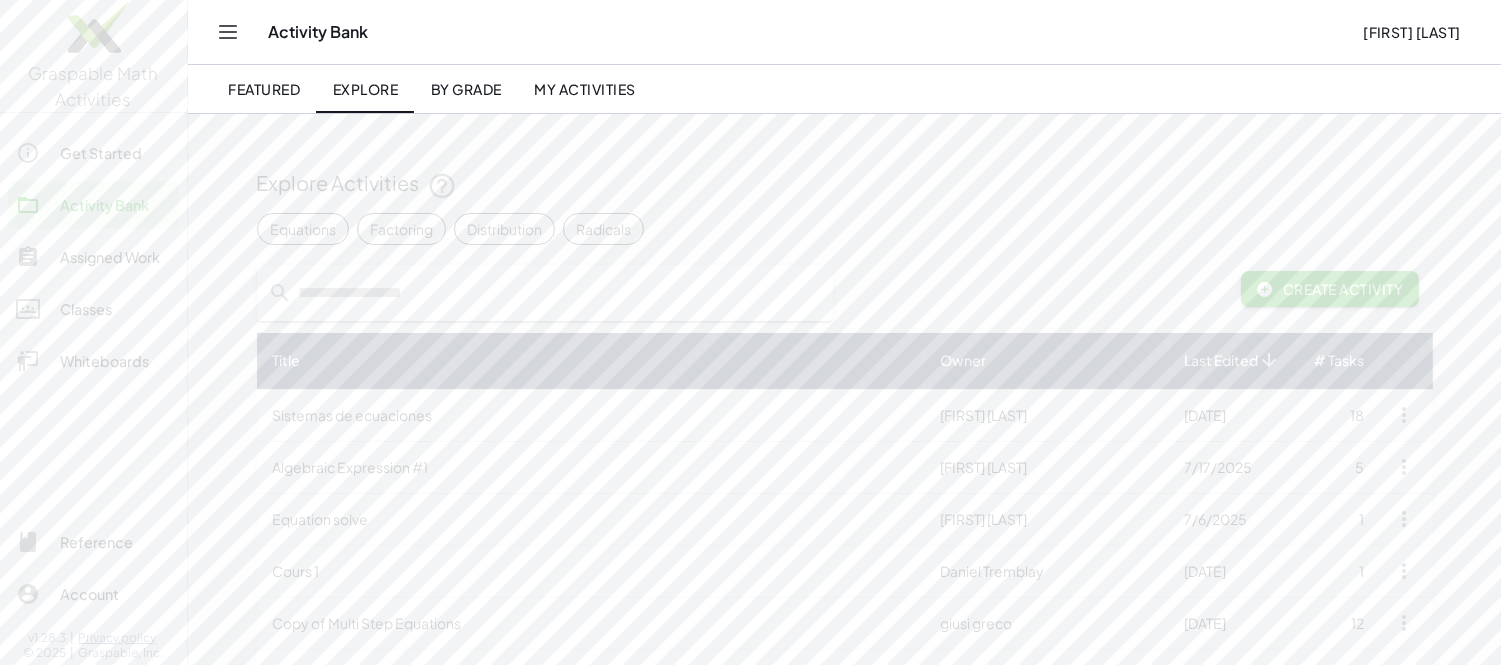 click on "Activity Bank" 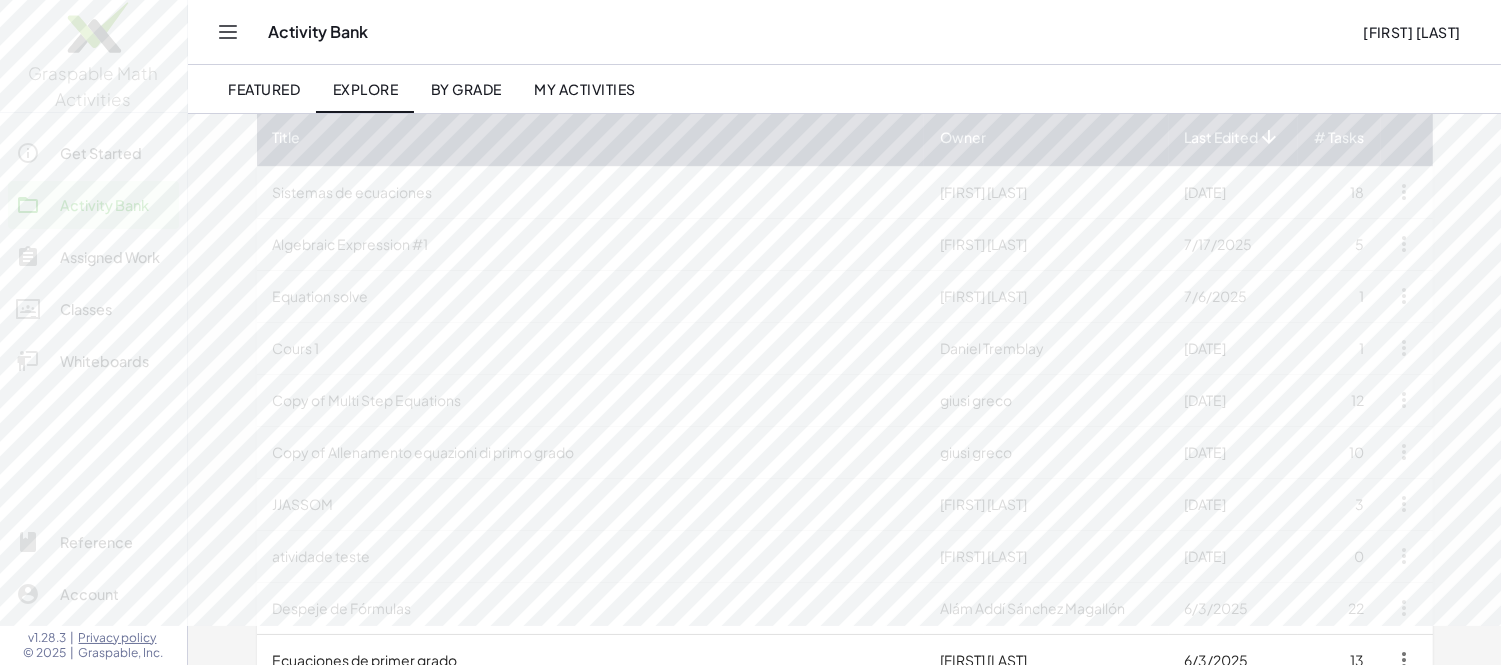 scroll, scrollTop: 0, scrollLeft: 0, axis: both 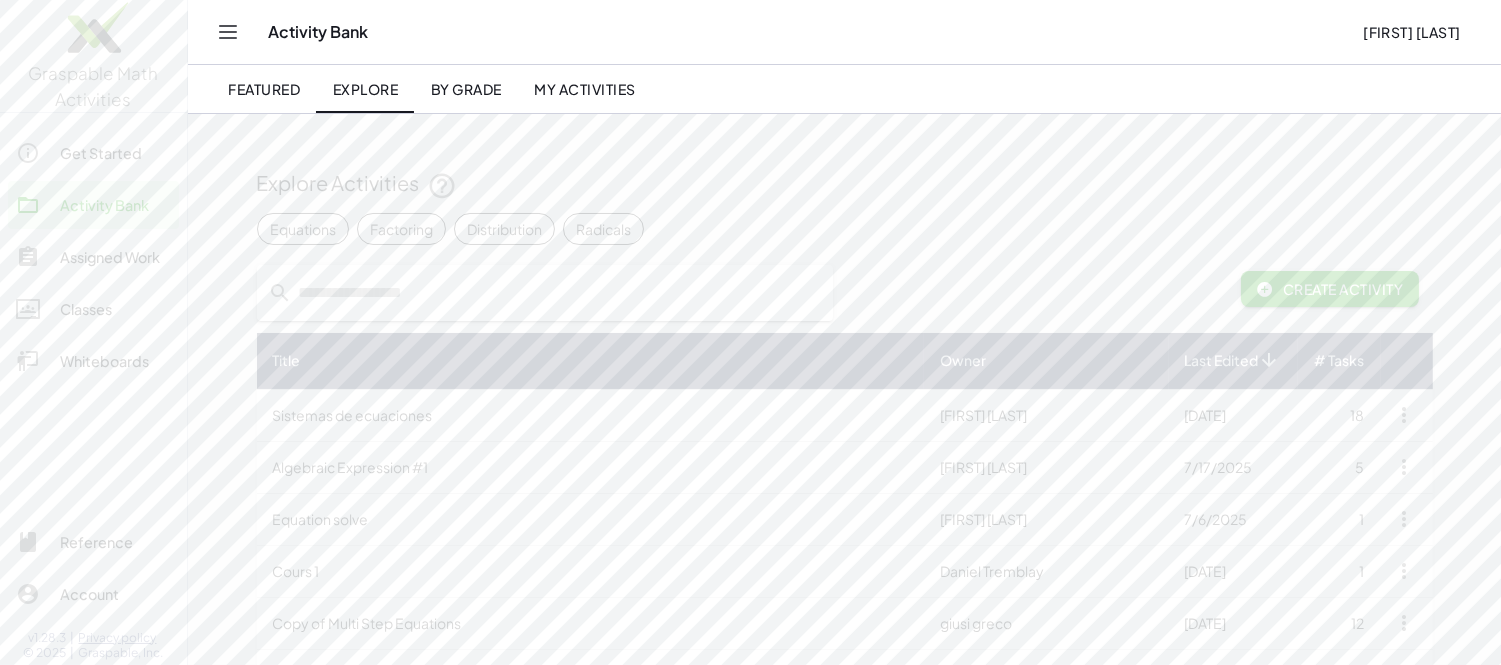 click 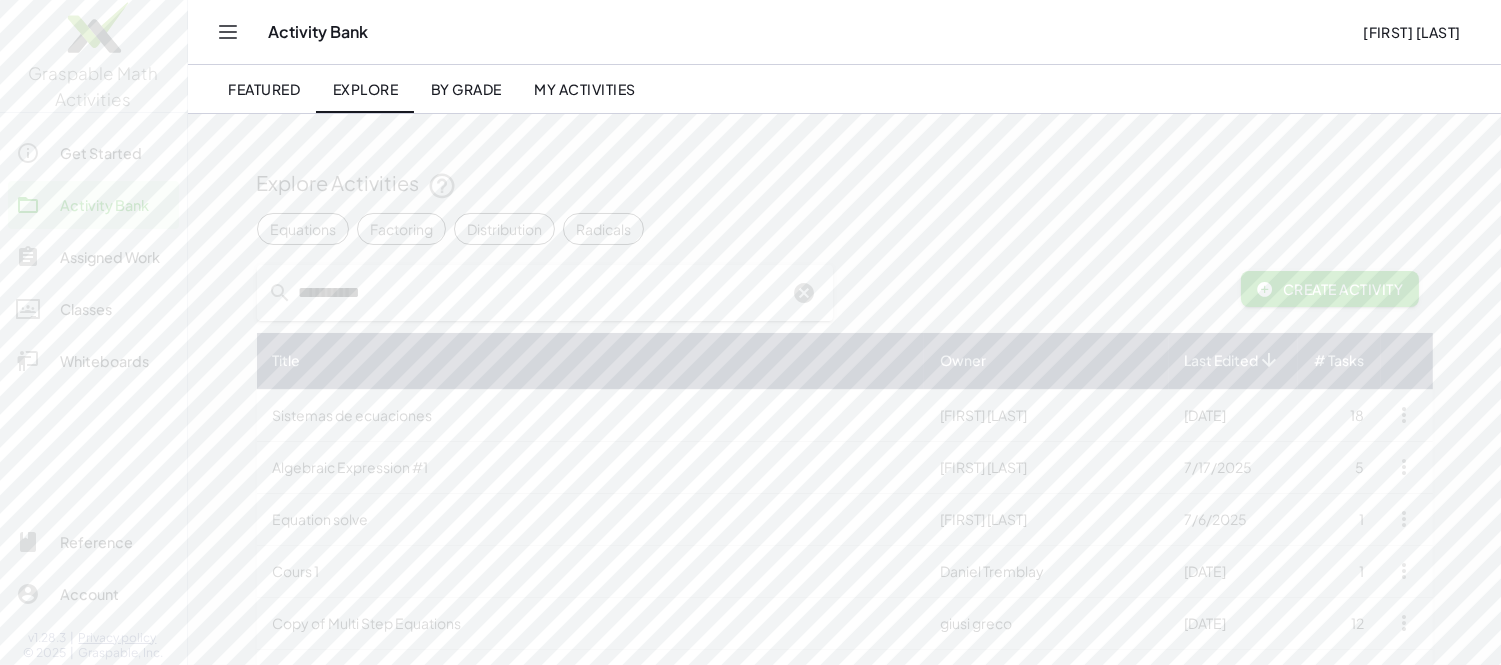 type on "**********" 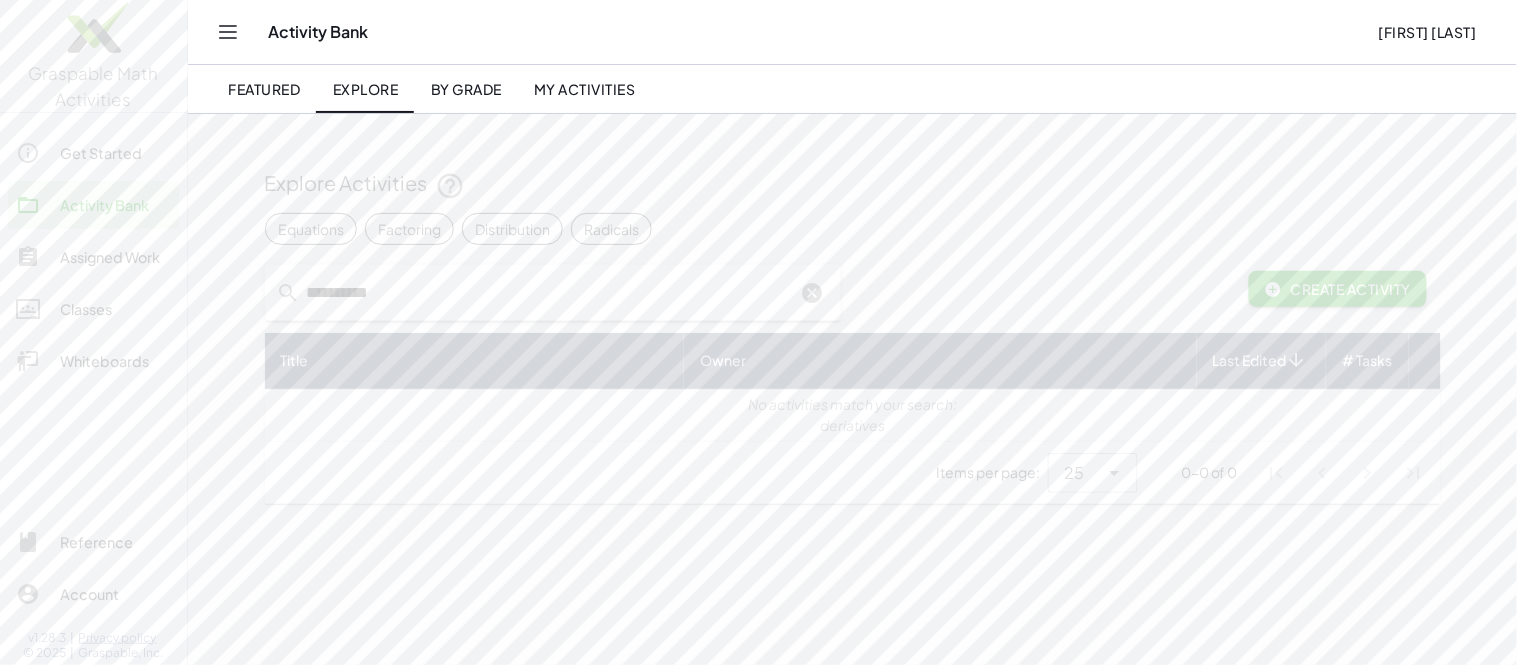 drag, startPoint x: 458, startPoint y: 293, endPoint x: 242, endPoint y: 293, distance: 216 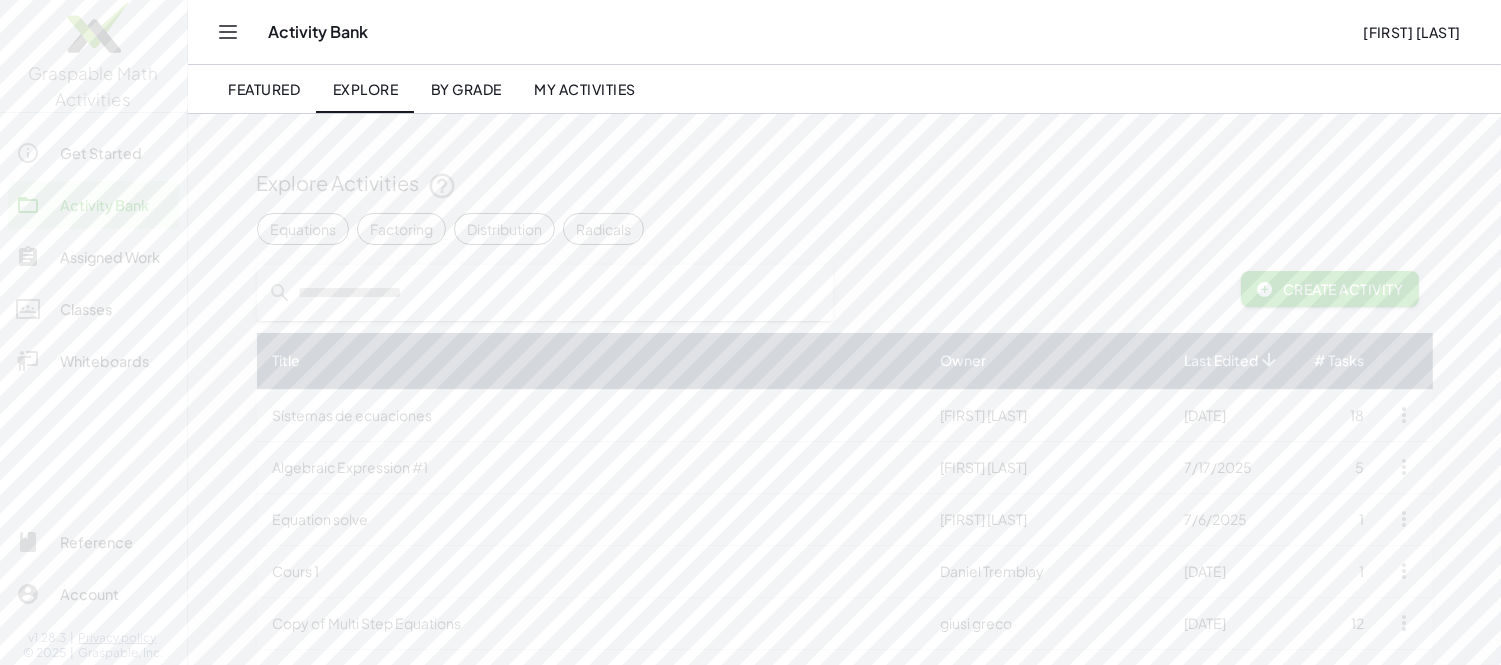 type 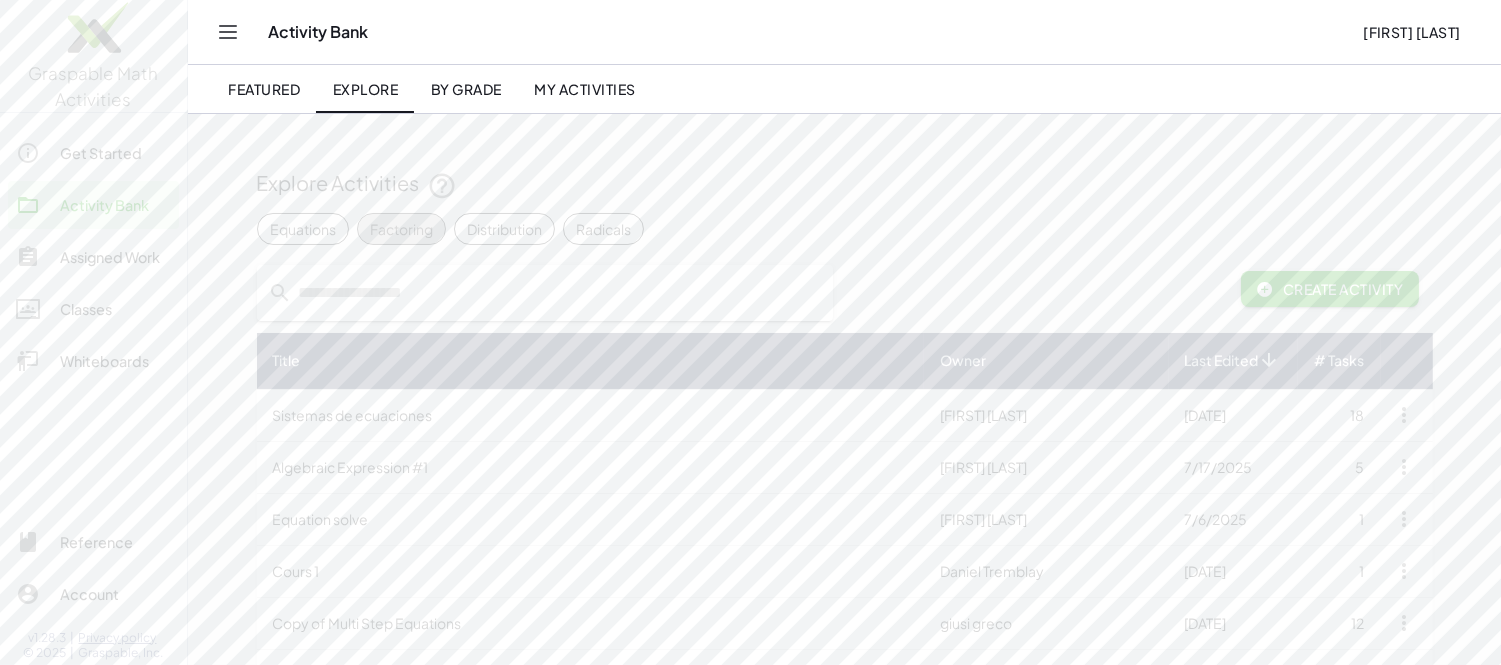 drag, startPoint x: 457, startPoint y: 222, endPoint x: 593, endPoint y: 230, distance: 136.23509 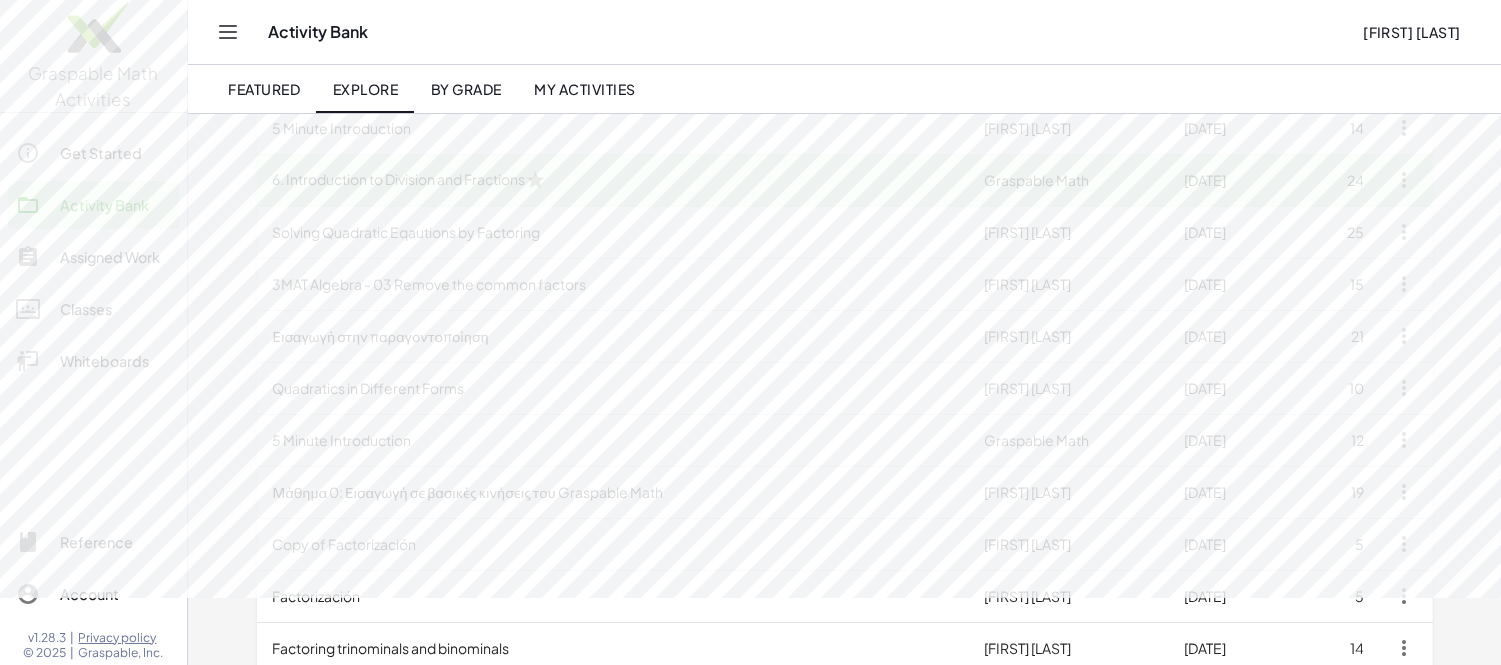 scroll, scrollTop: 444, scrollLeft: 0, axis: vertical 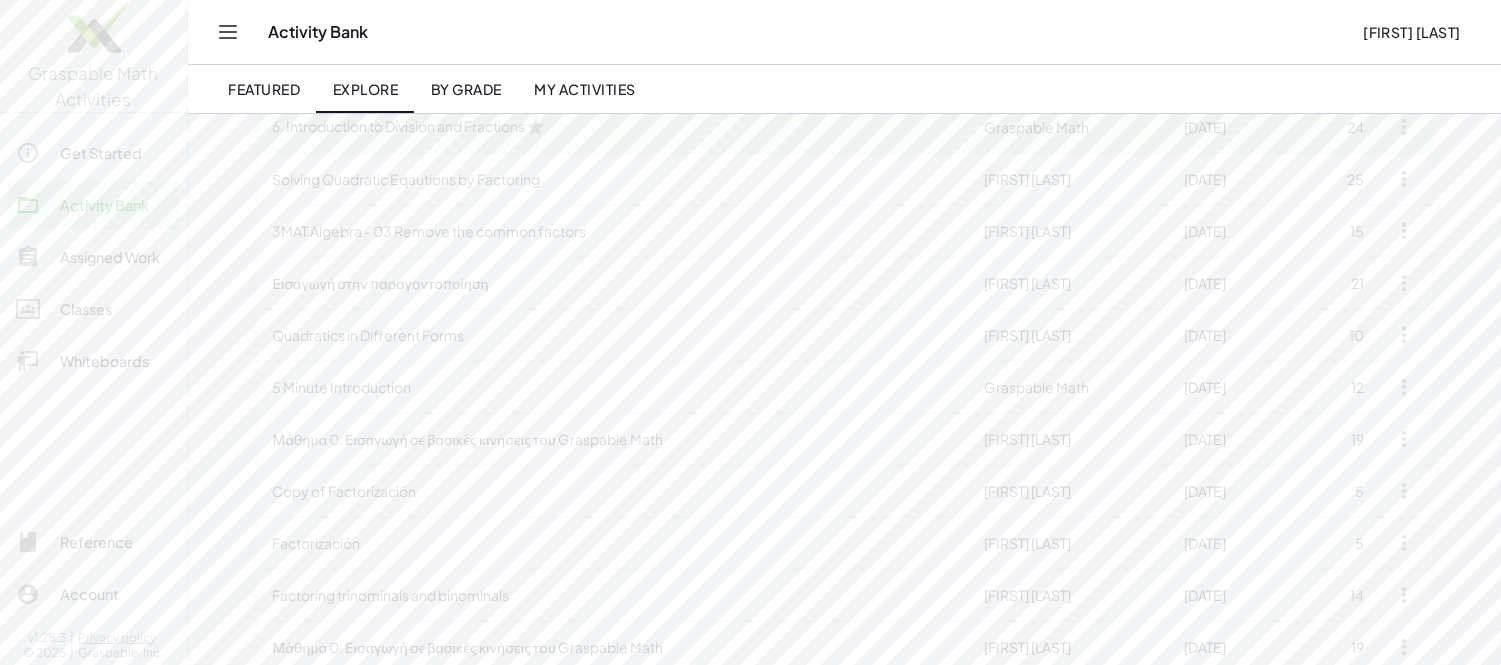 click on "Solving Quadratic Eqautions by Factoring" at bounding box center [613, 179] 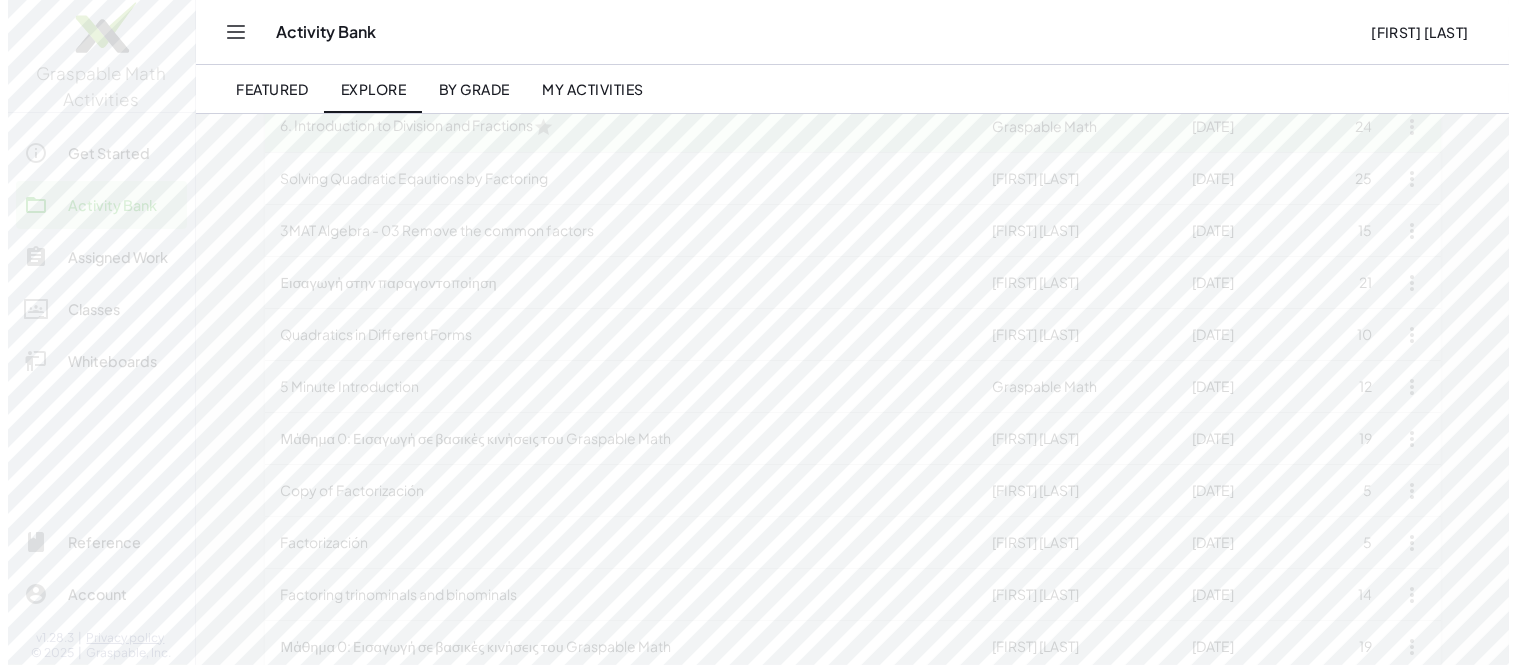 scroll, scrollTop: 0, scrollLeft: 0, axis: both 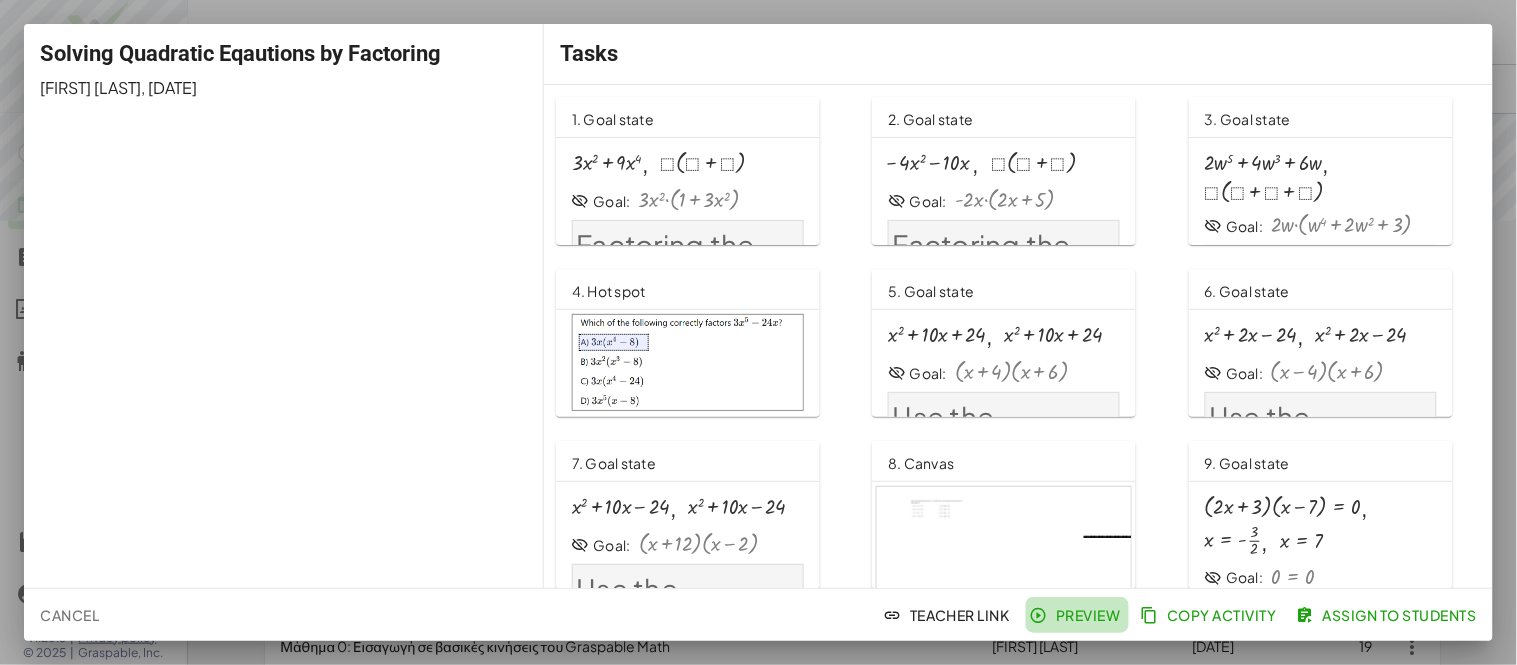 click on "Preview" 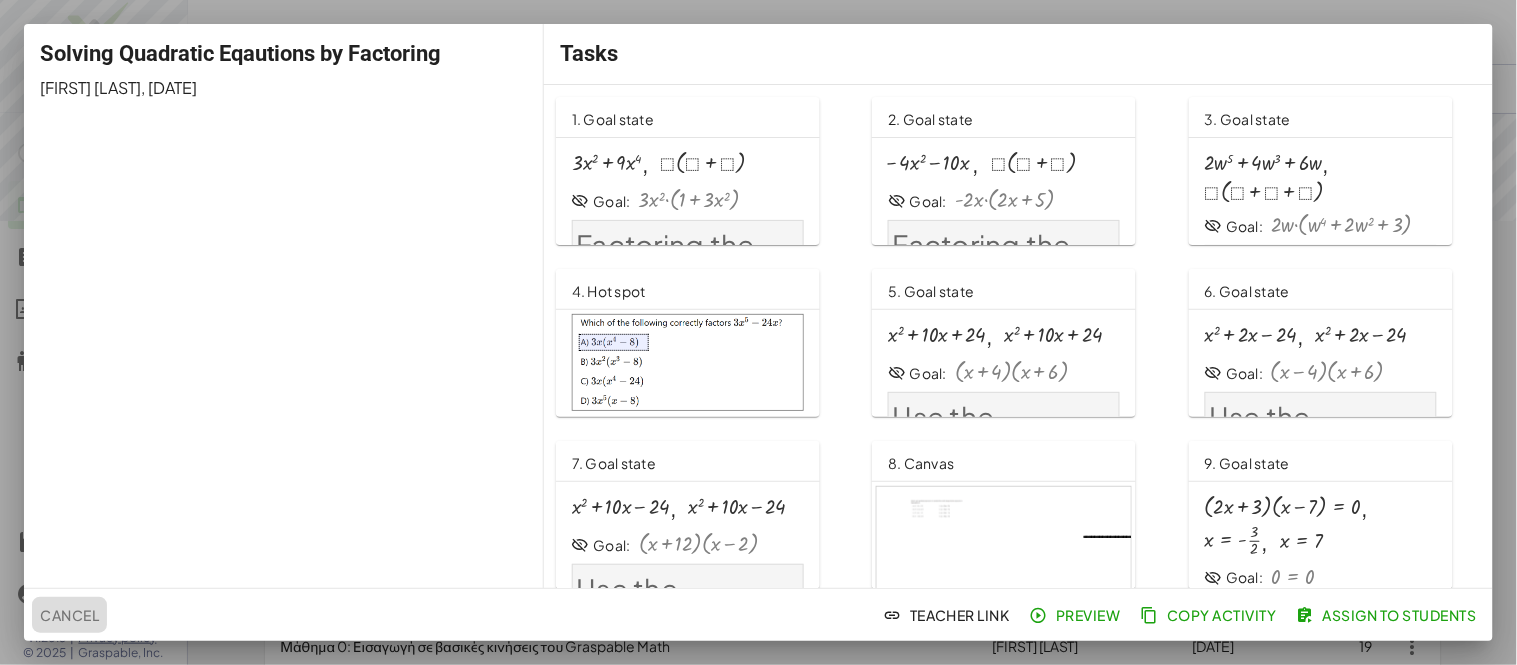 click on "Cancel" 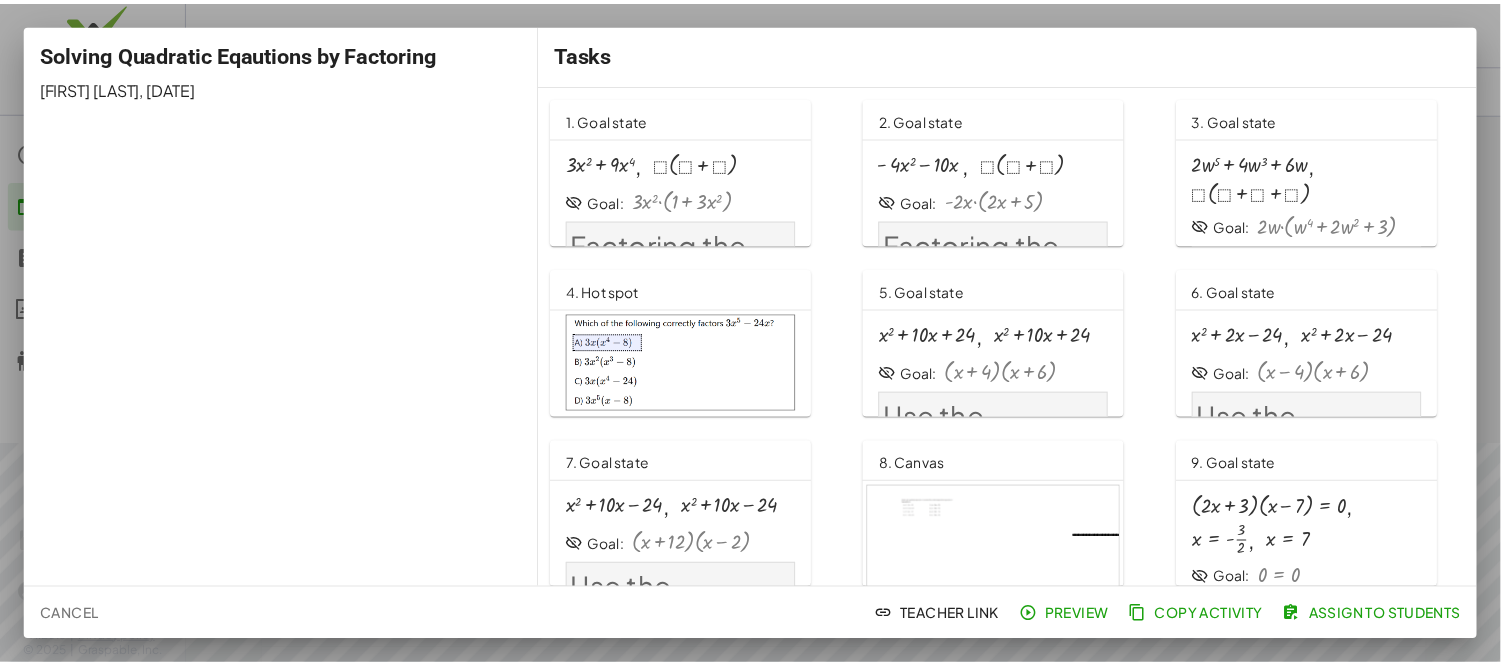 scroll, scrollTop: 444, scrollLeft: 0, axis: vertical 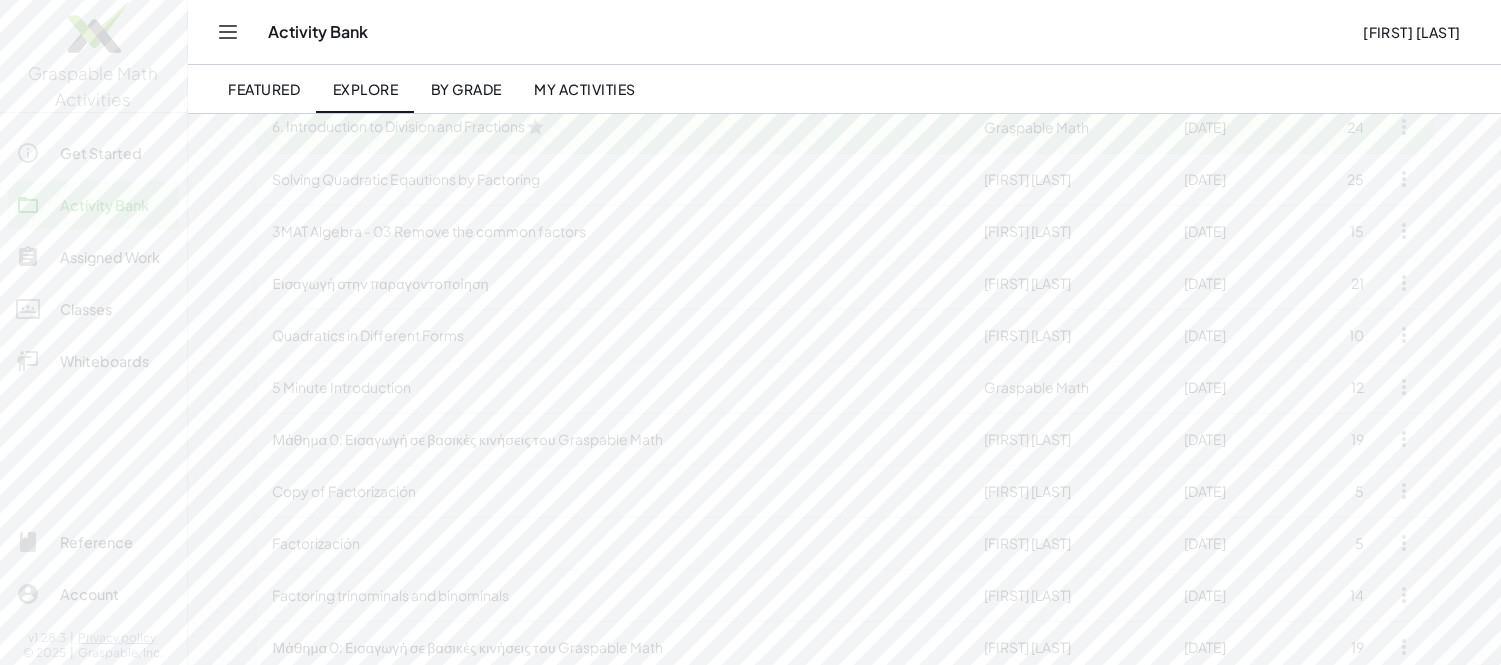 click on "Explore Activities  Equations Factoring Distribution Radicals  Create Activity  Title Owner Last Edited # Tasks Copy of Factoring Simple Expressions Worksheet 6th & 7th; 7.EE.A.1  [LAST] [LAST]  [DATE] 22 Giới thiệu về phép chia và phân số (Introduction to Division and Fractions)  [FIRST] [LAST]  [DATE] 24 5 Minute Introduction  [FIRST] [LAST]  [DATE] 14 6. Introduction to Division and Fractions  Graspable Math  [DATE] 24 Solving Quadratic Eqautions by Factoring  [FIRST] [LAST]  [DATE] 25 3MAT Algebra - 03 Remove the common factors  [FIRST] [LAST]  [DATE] 15 Εισαγωγή στην παραγοντοποίηση  [FIRST] [LAST]  [DATE] 21 Quadratics in Different Forms  [FIRST] [LAST]  [DATE] 10 5 Minute Introduction  Graspable Math  [DATE] 12 Μάθημα 0: Εισαγωγή σε βασικές κινήσεις του Graspable Math  [FIRST] [LAST]  [DATE] 19 Copy of Factorización  [FIRST] [LAST]  [DATE] 5 Factorización  [FIRST] [LAST]  [DATE] 5 [DATE] 14" 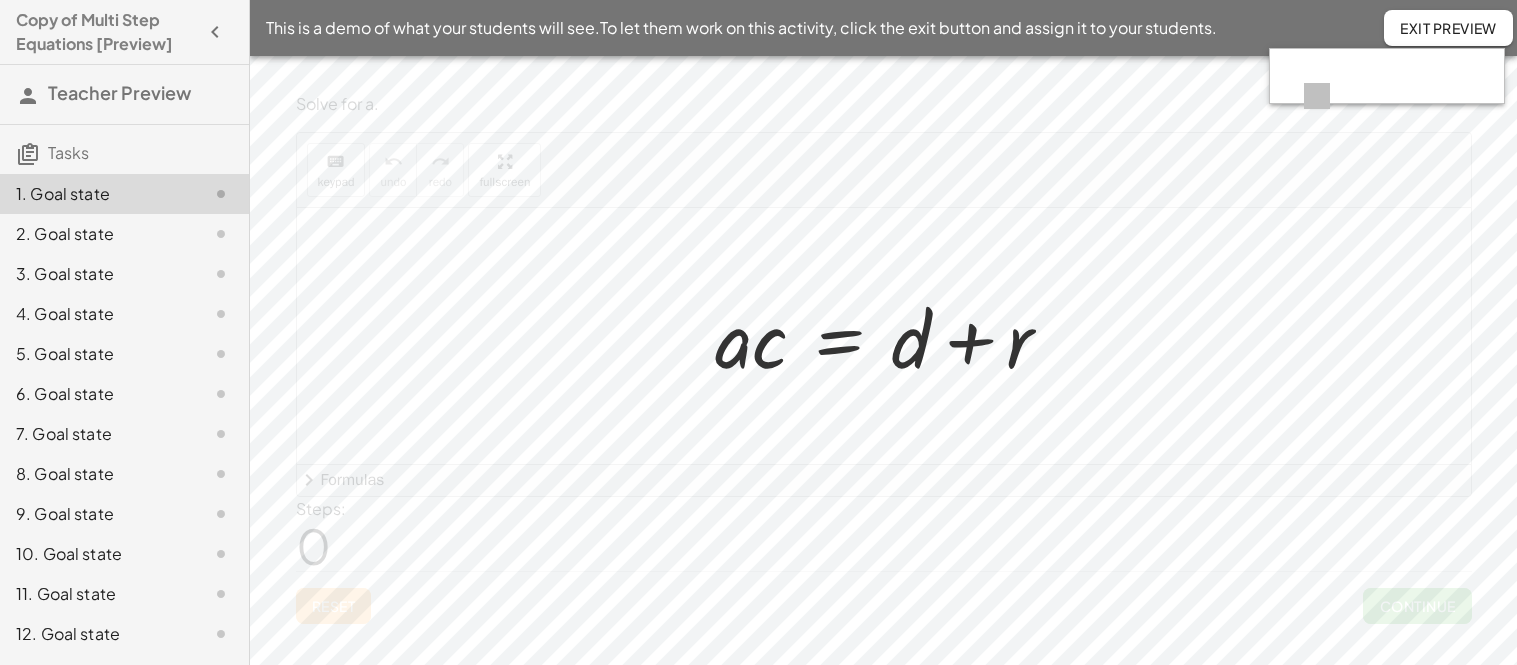 scroll, scrollTop: 0, scrollLeft: 0, axis: both 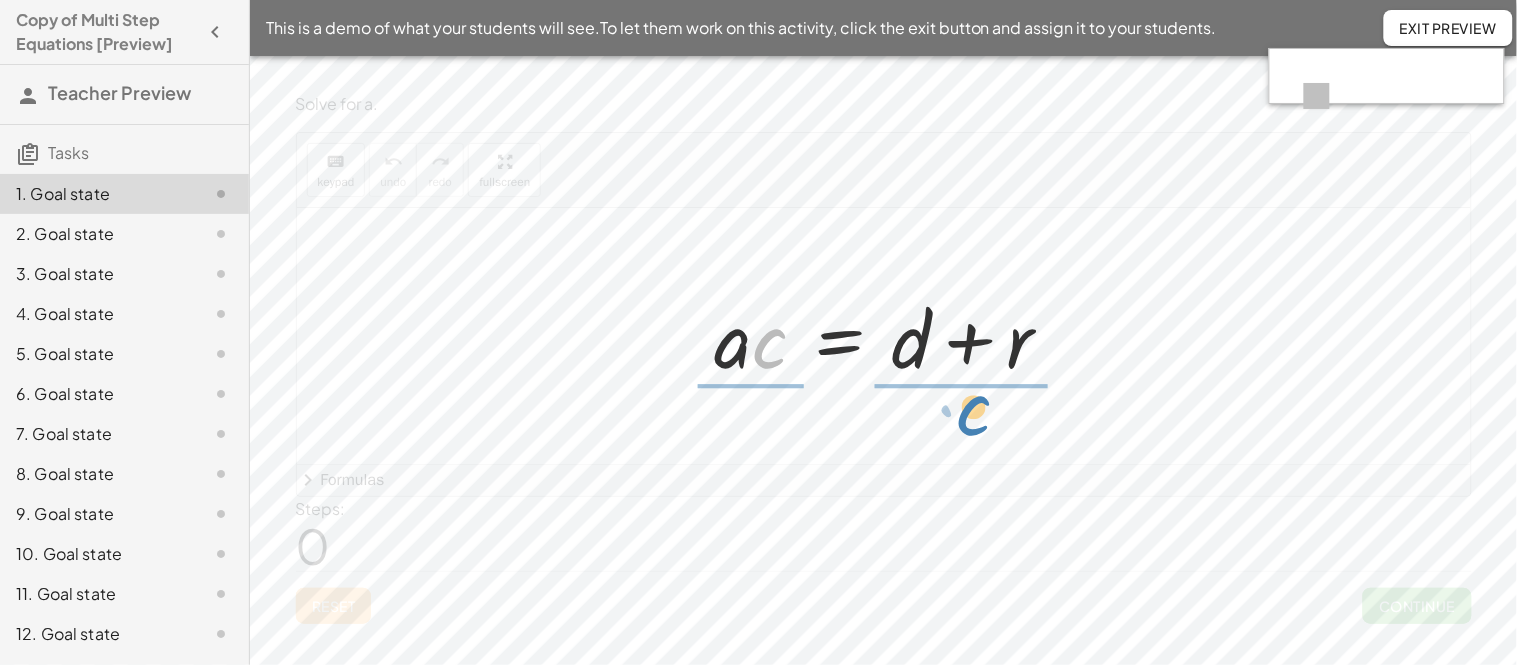 drag, startPoint x: 767, startPoint y: 351, endPoint x: 971, endPoint y: 420, distance: 215.3532 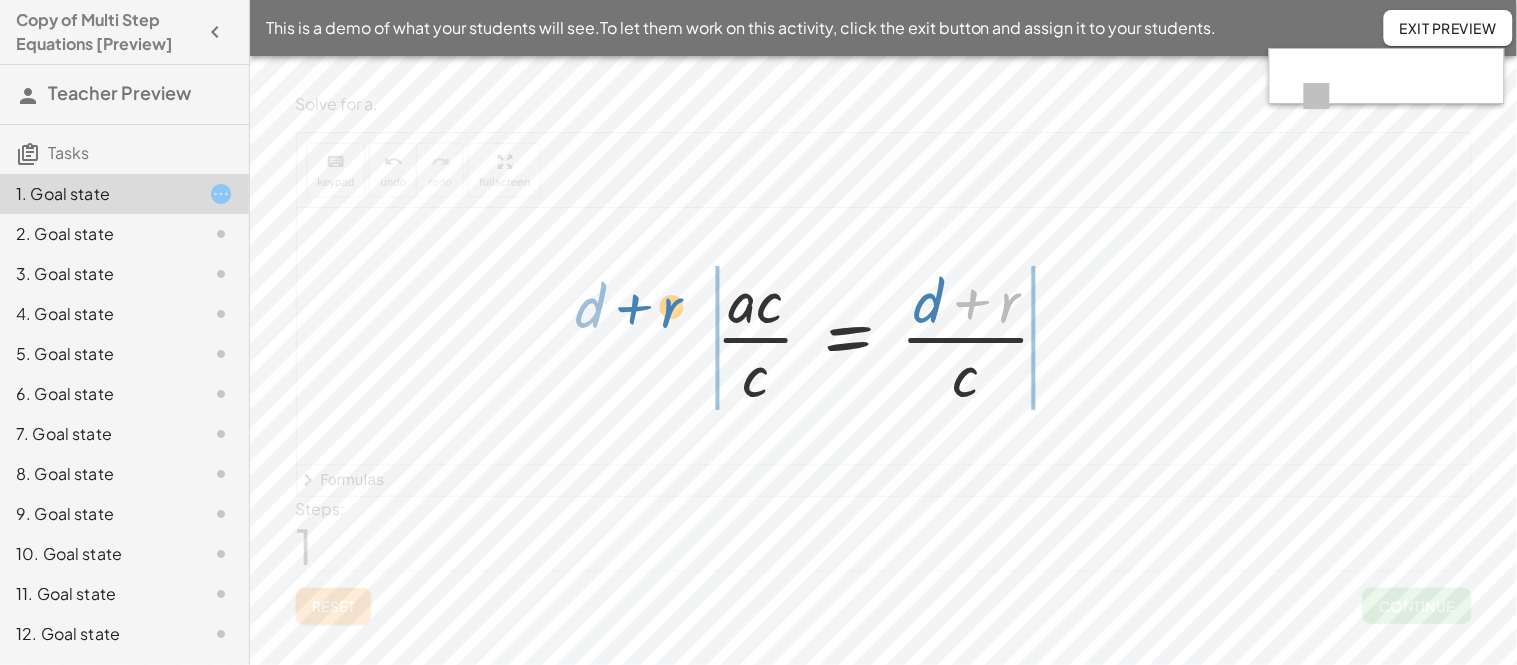 drag, startPoint x: 1005, startPoint y: 307, endPoint x: 667, endPoint y: 312, distance: 338.037 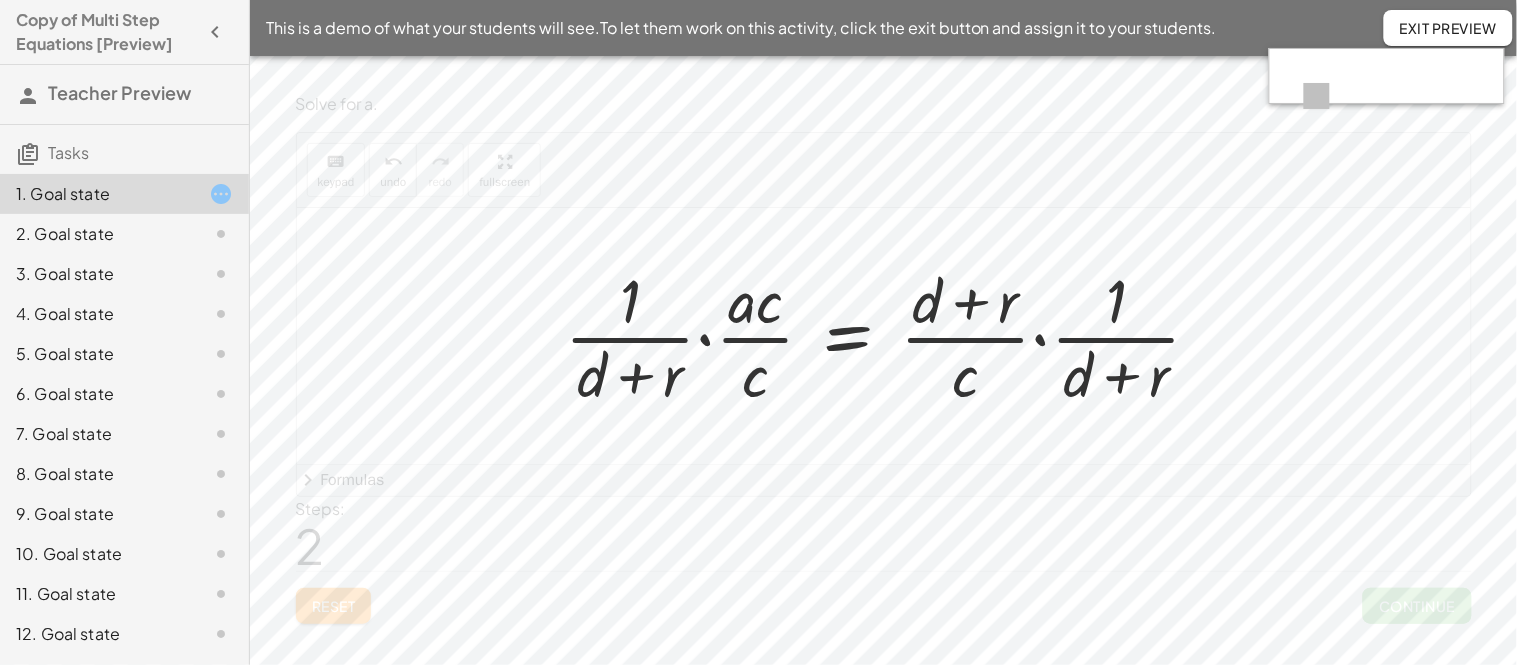 click at bounding box center (891, 336) 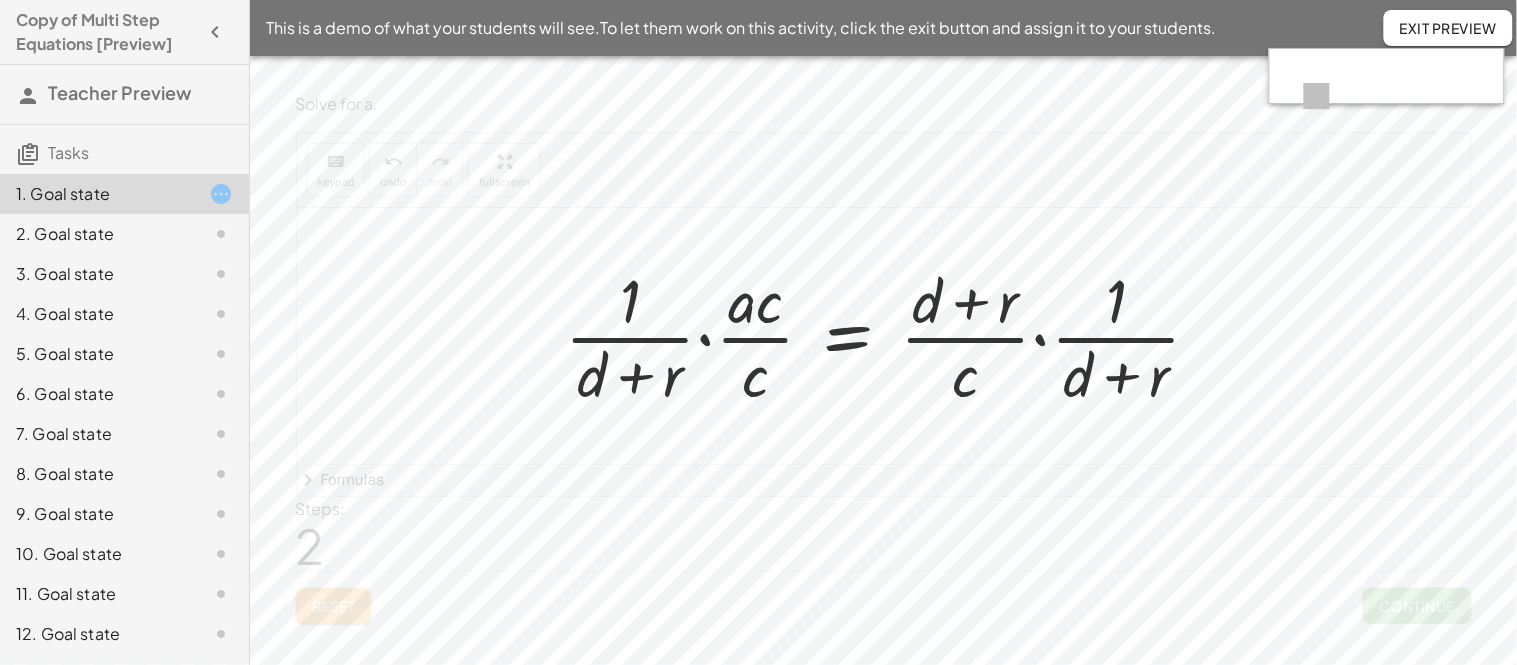 click on "Reset" 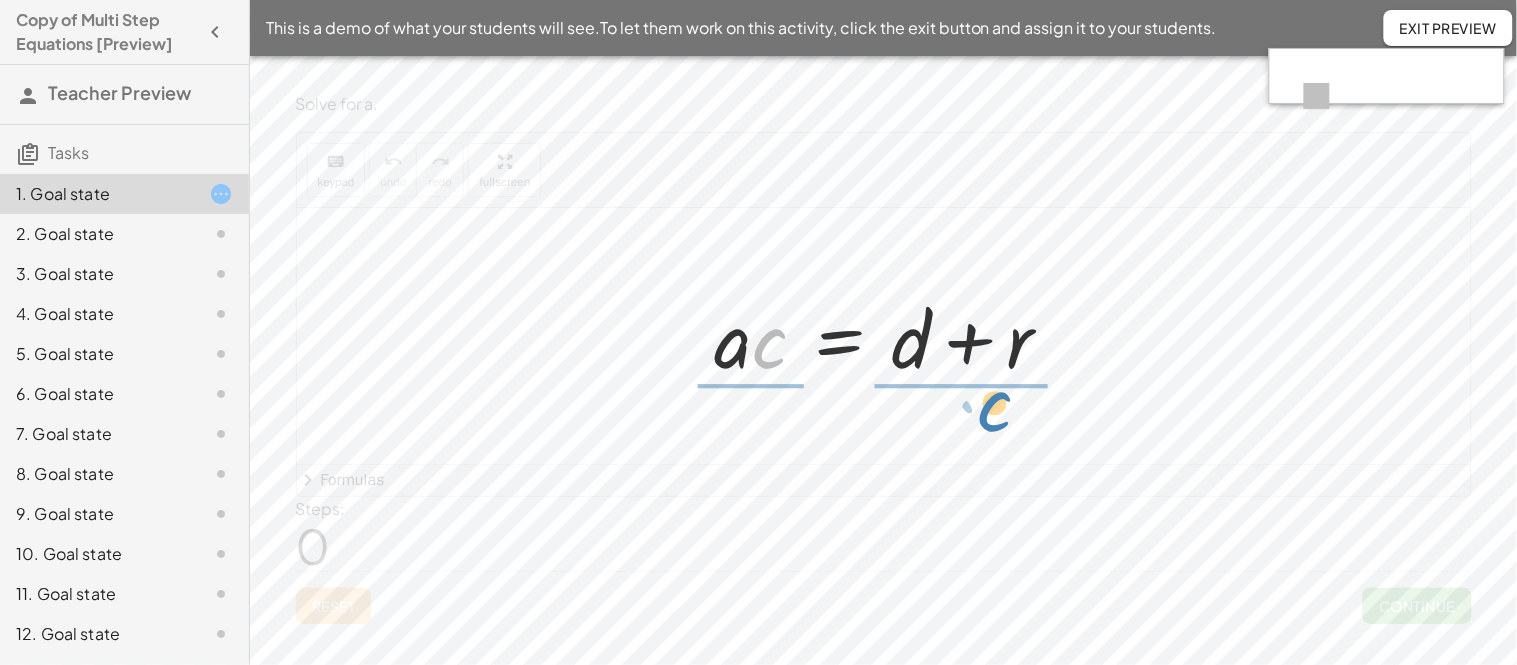 drag, startPoint x: 772, startPoint y: 357, endPoint x: 991, endPoint y: 420, distance: 227.88155 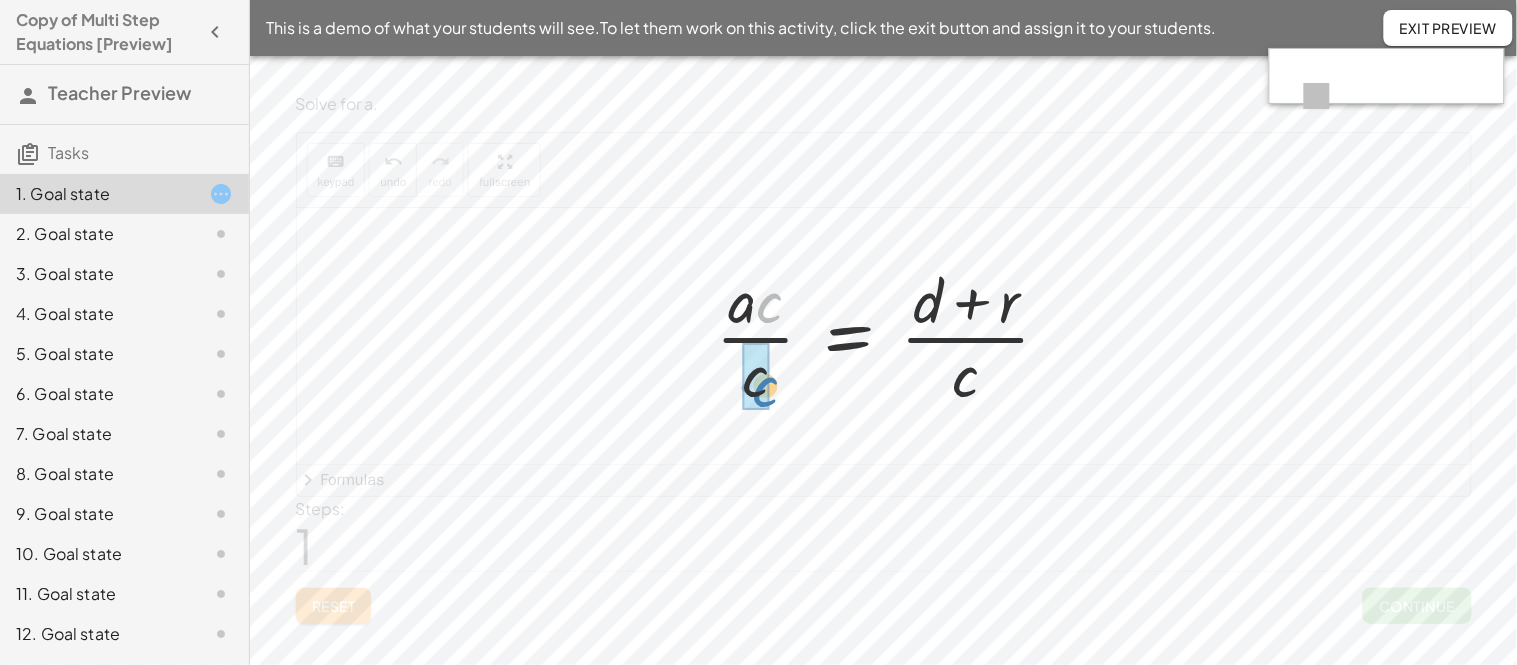 drag, startPoint x: 774, startPoint y: 321, endPoint x: 770, endPoint y: 406, distance: 85.09406 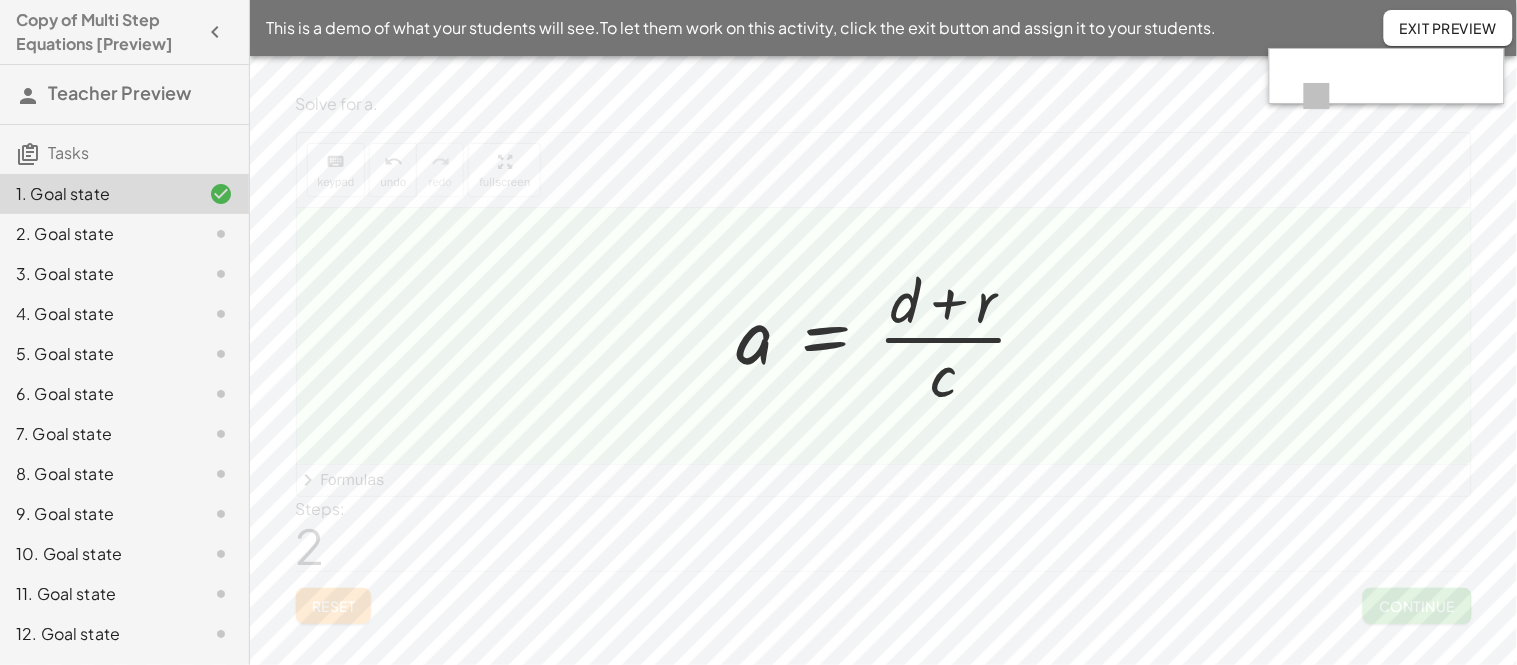 click on "Continue" 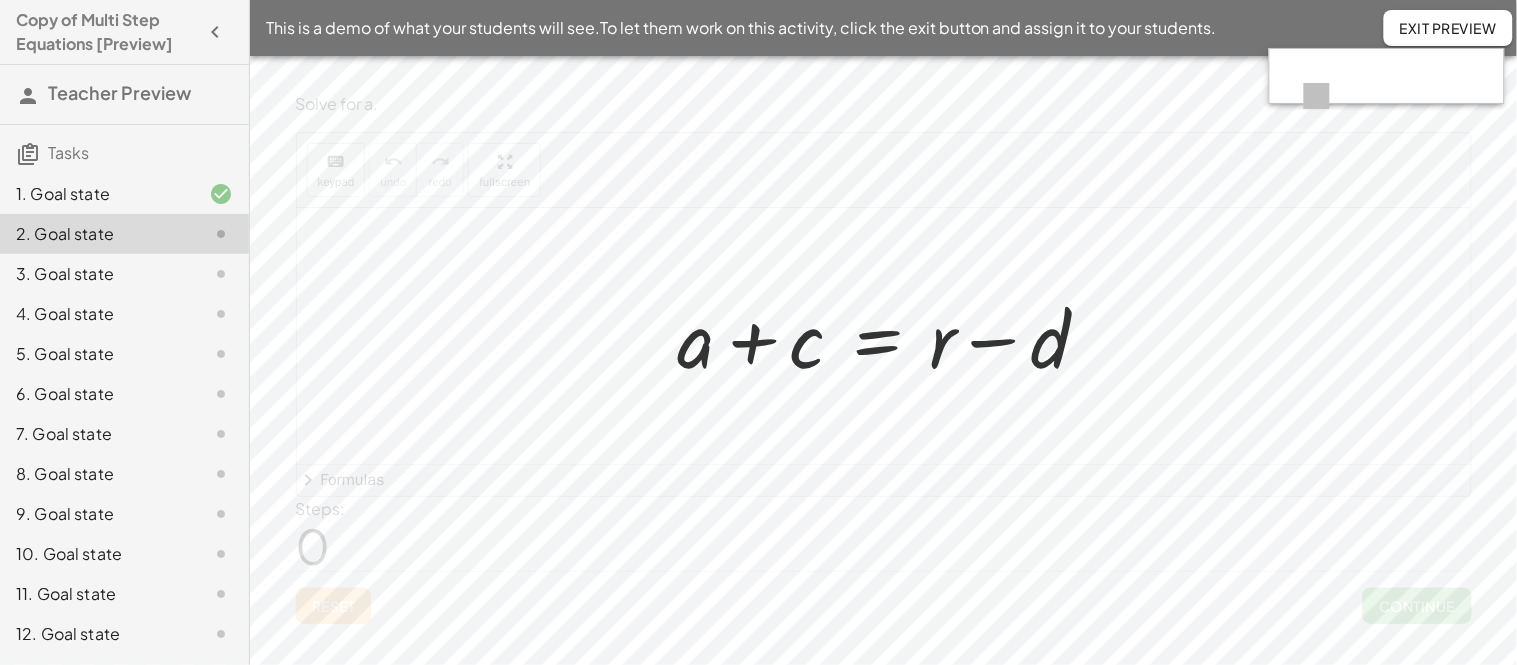 click 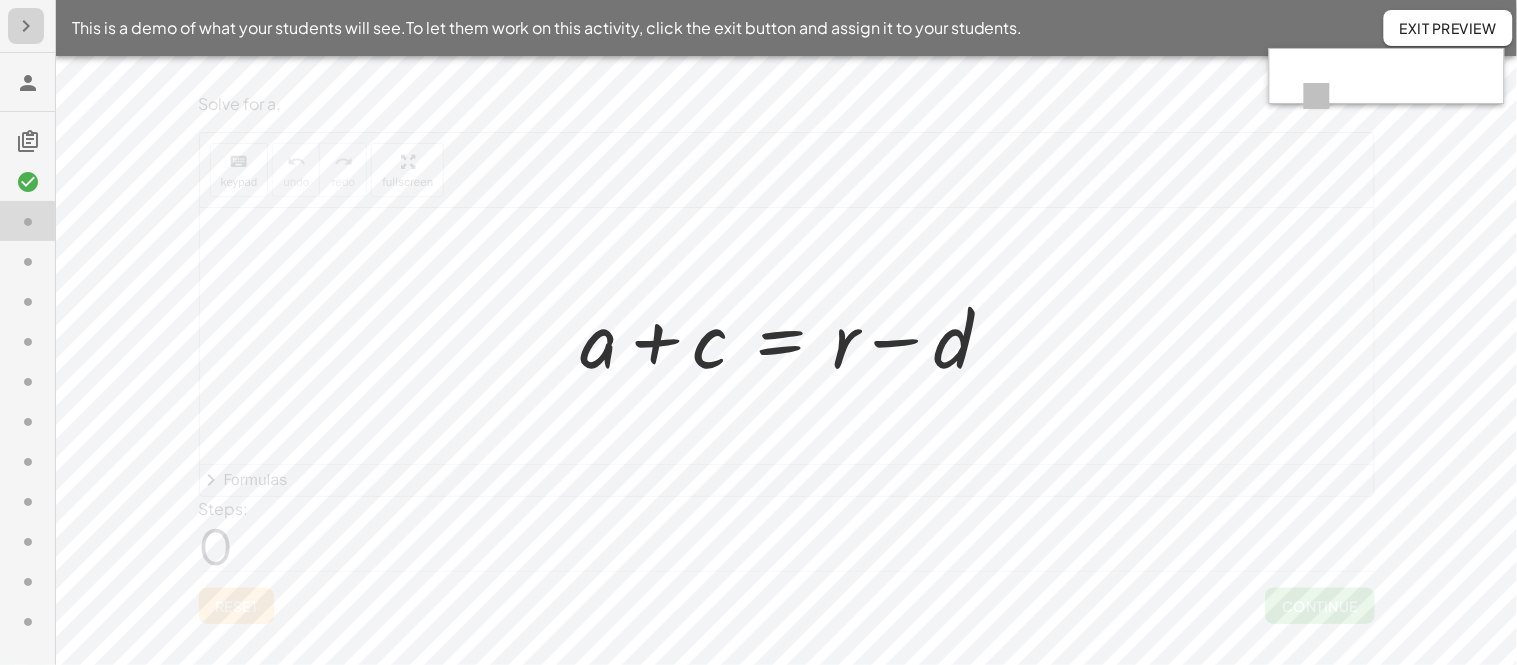 click 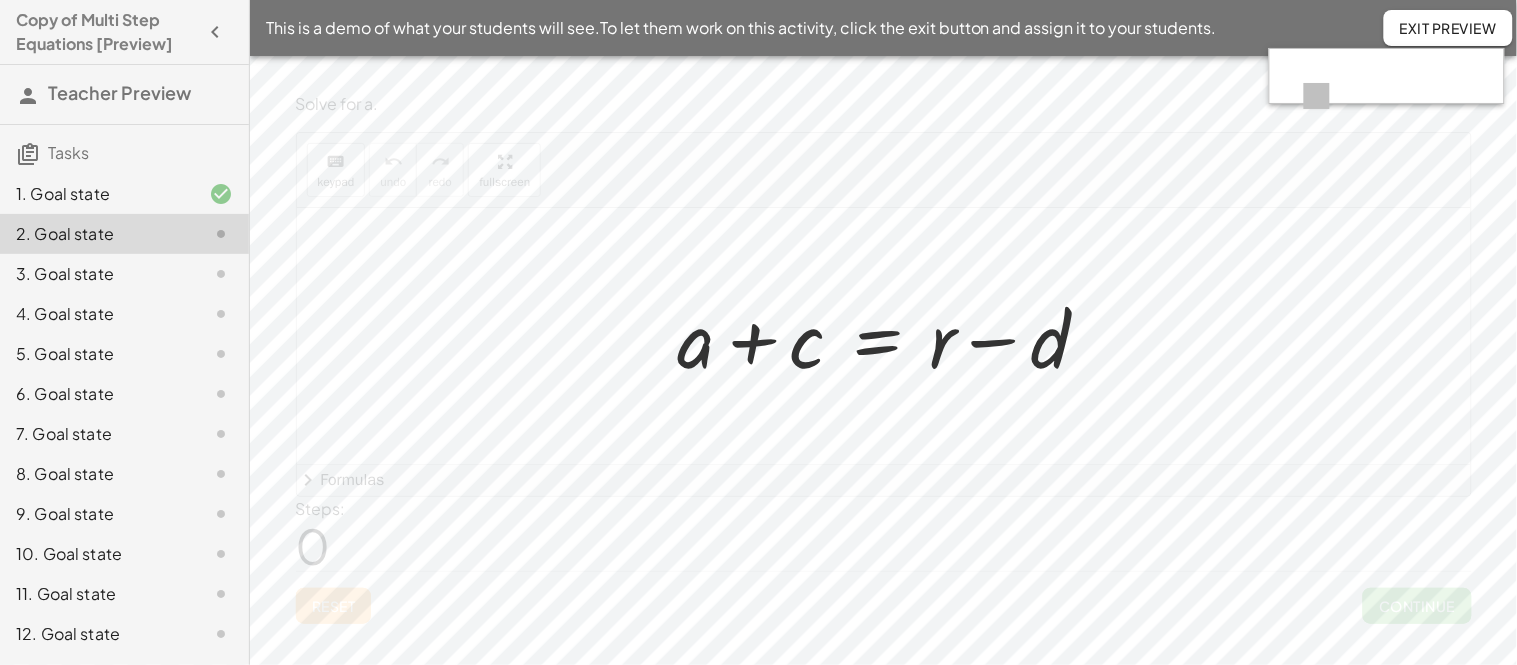 click on "Exit Preview" 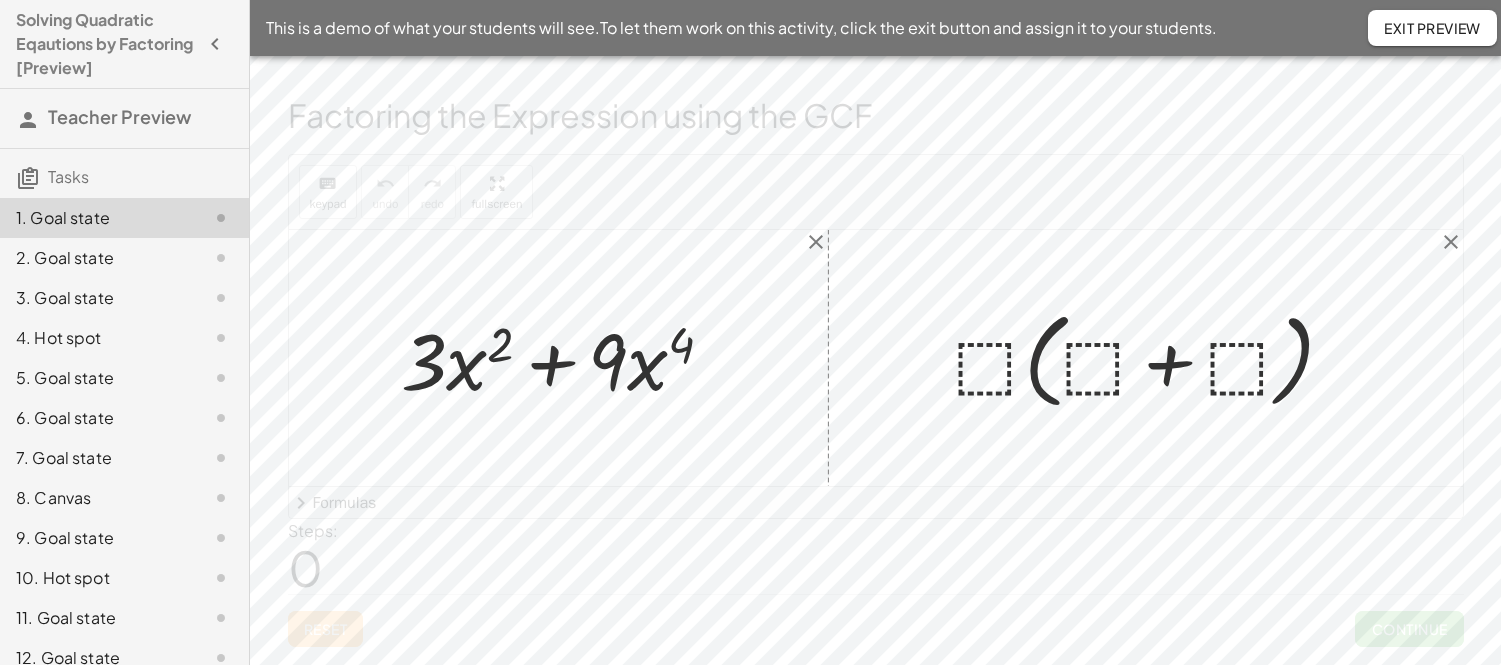 scroll, scrollTop: 0, scrollLeft: 0, axis: both 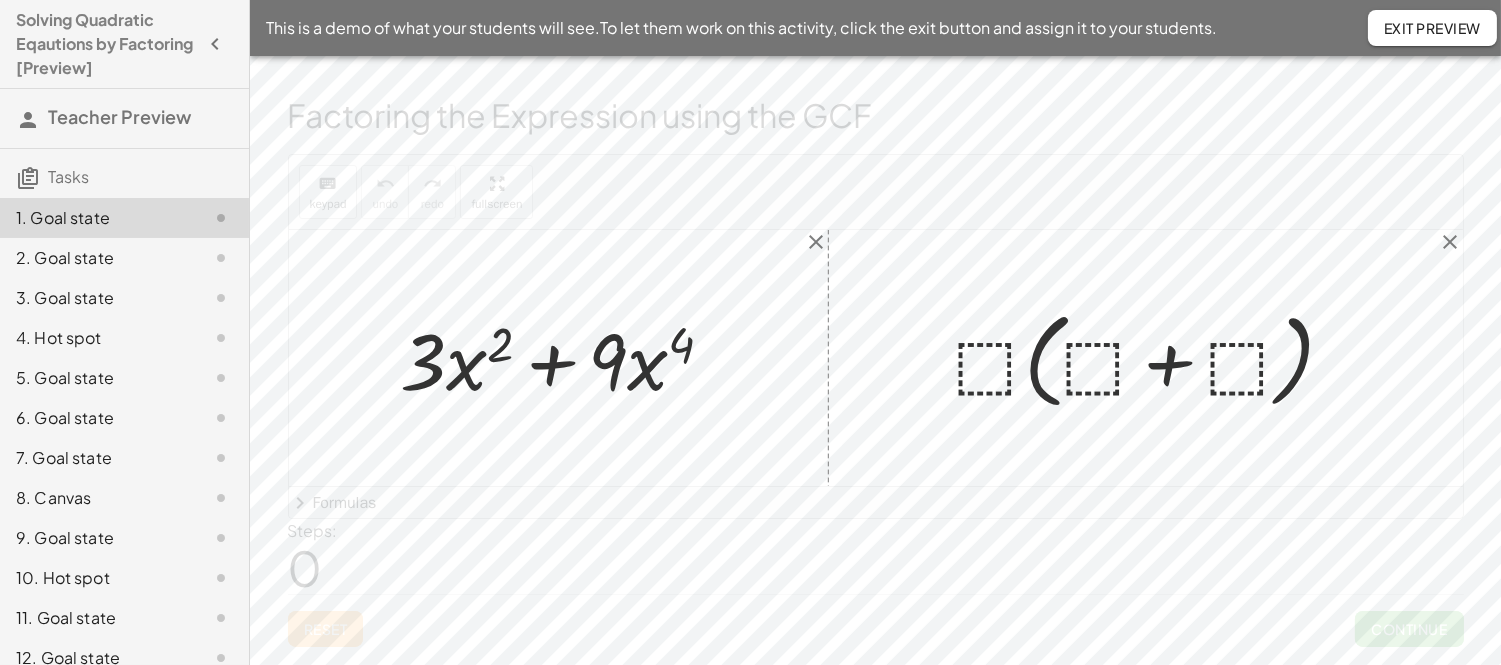 click at bounding box center (1153, 358) 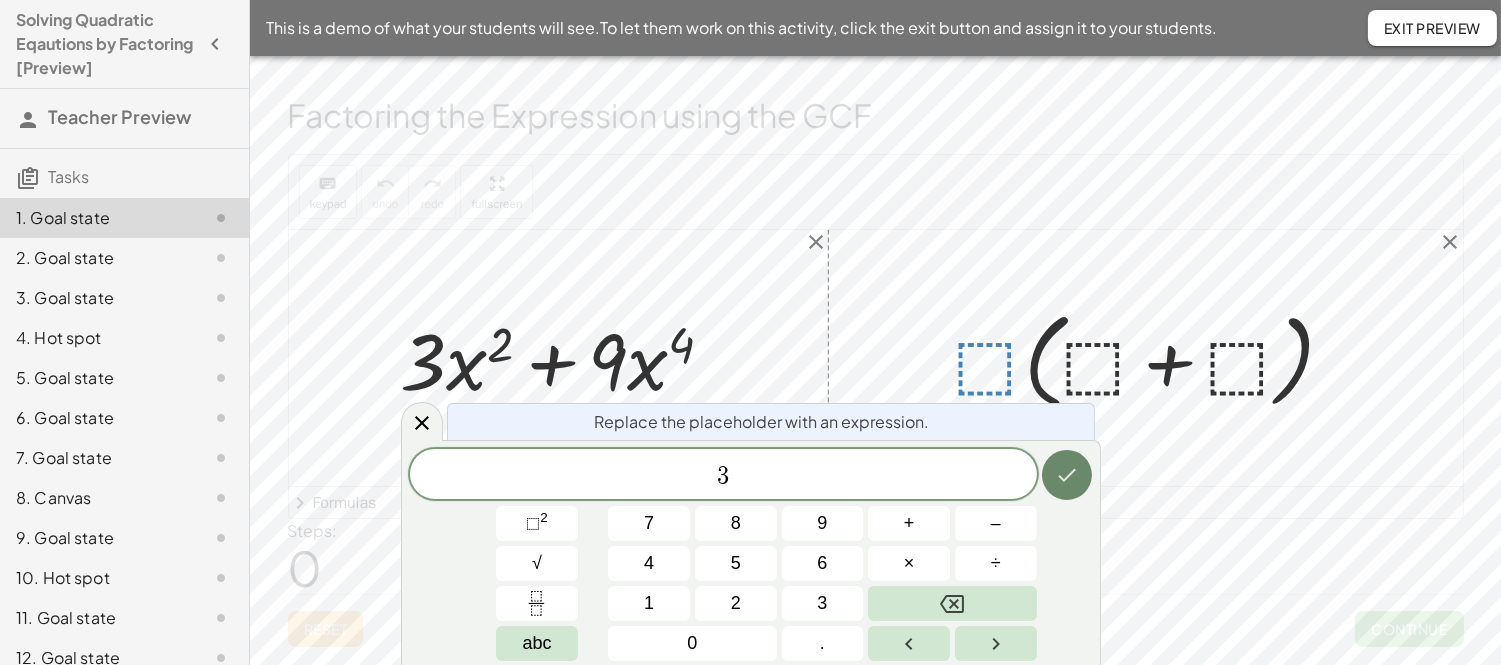 click 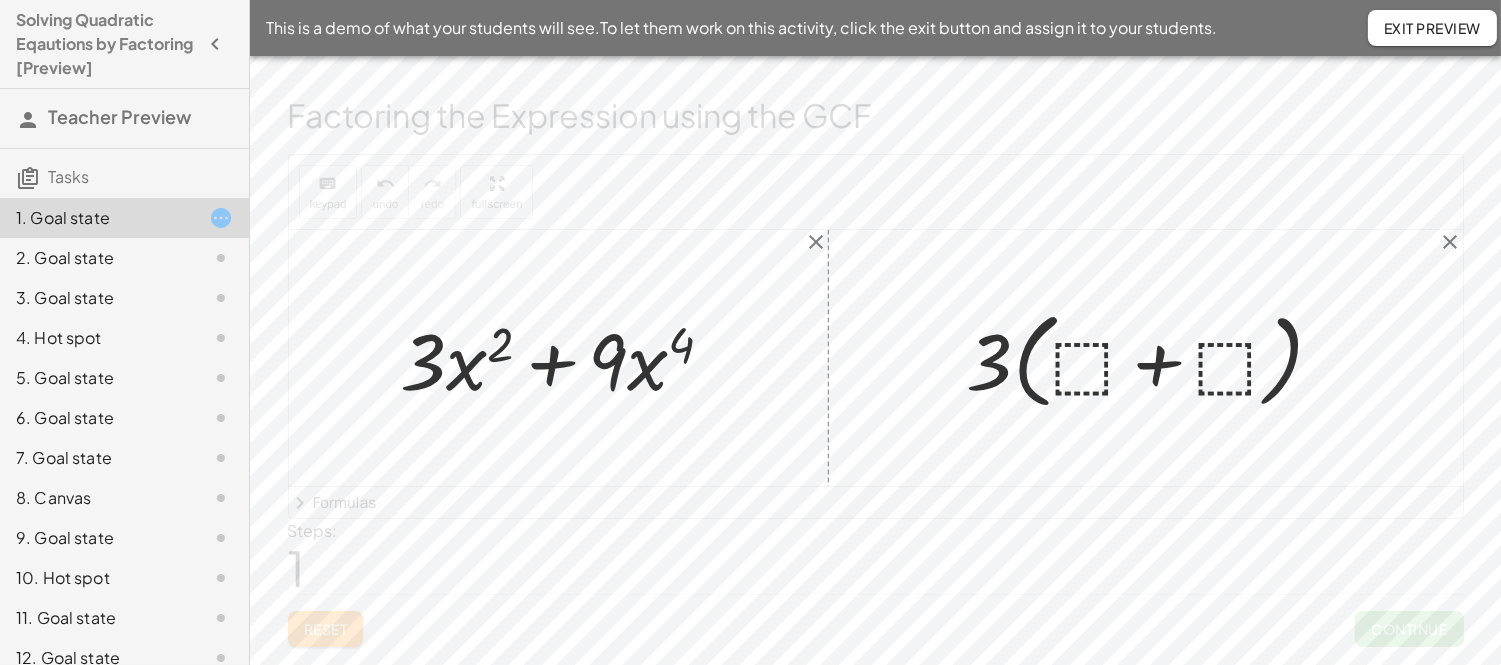 click at bounding box center [1153, 358] 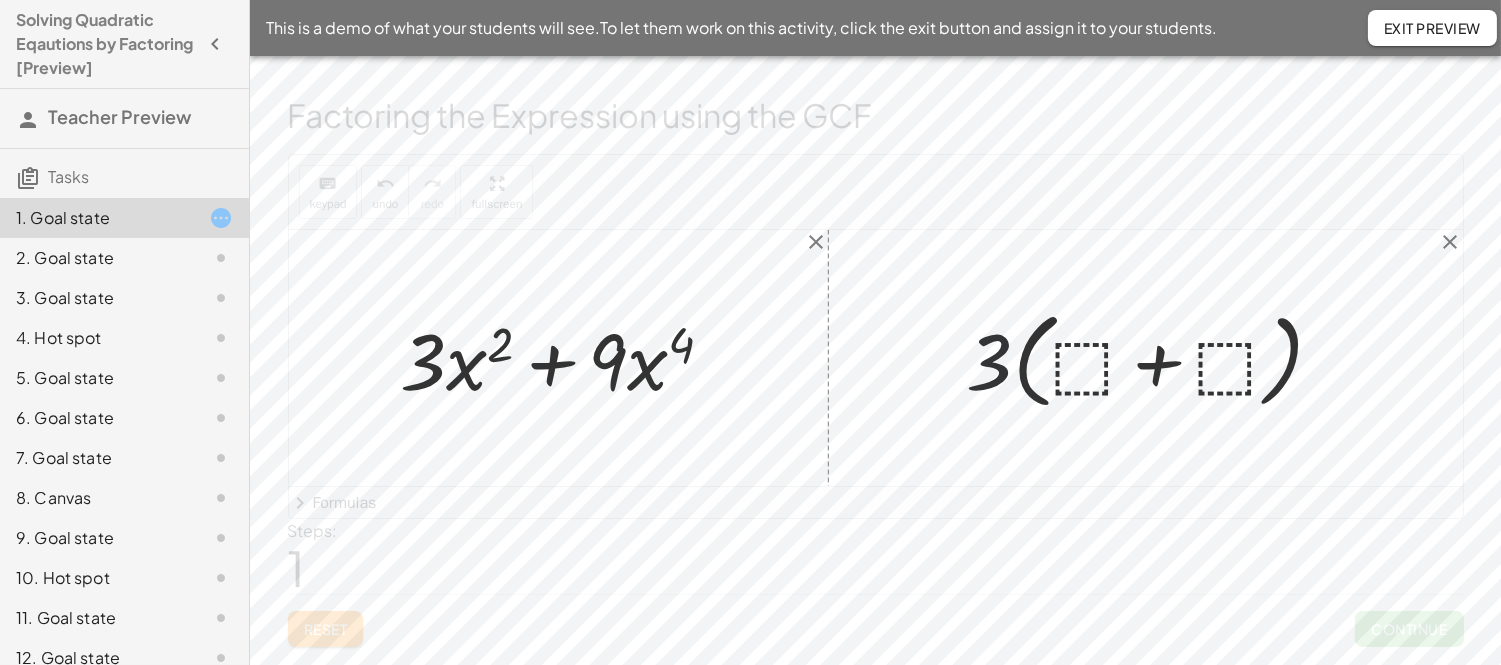 click at bounding box center (1153, 358) 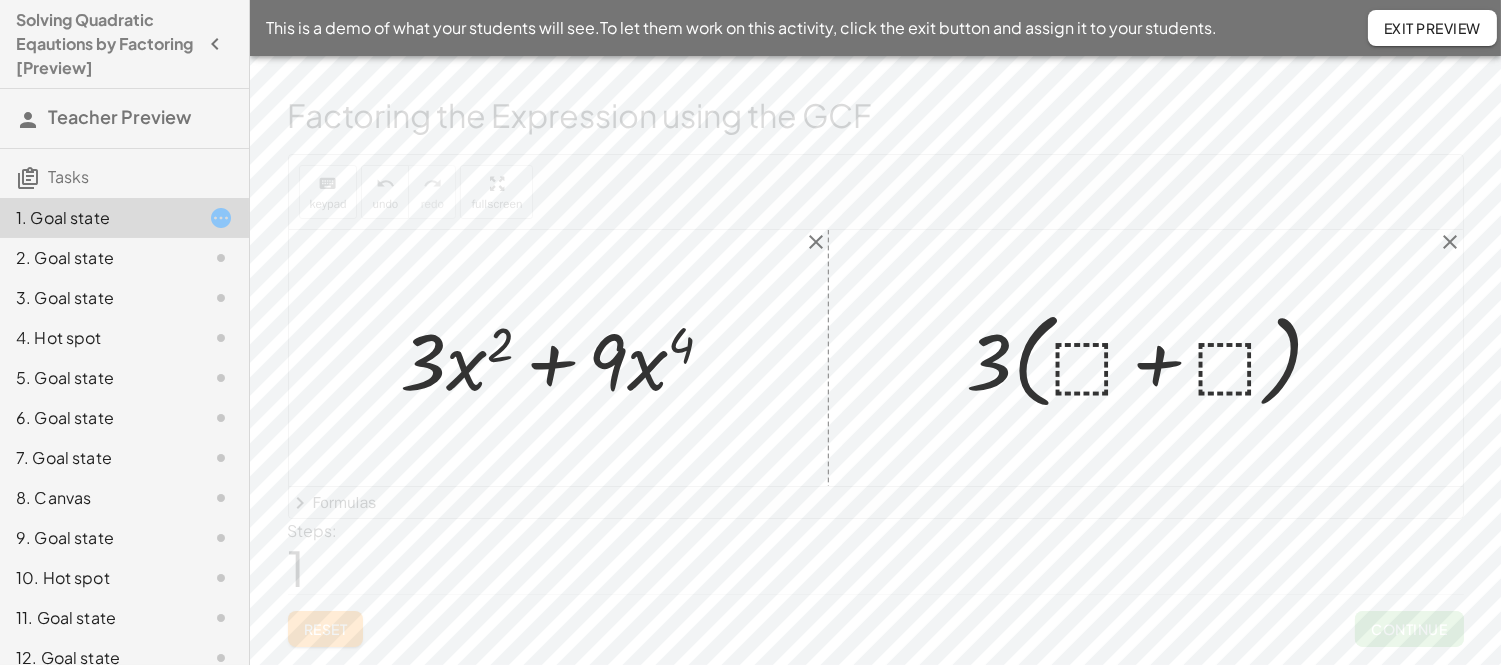 click at bounding box center [1153, 358] 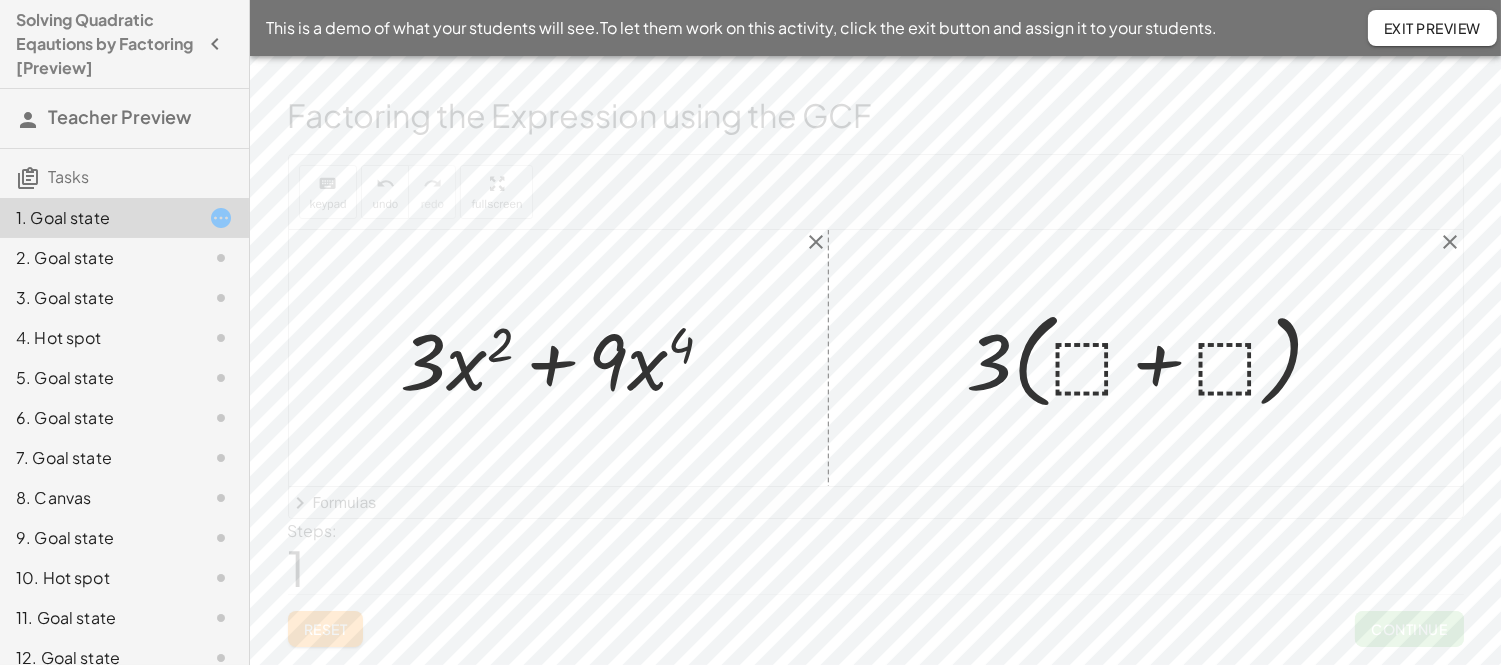 click at bounding box center [1153, 358] 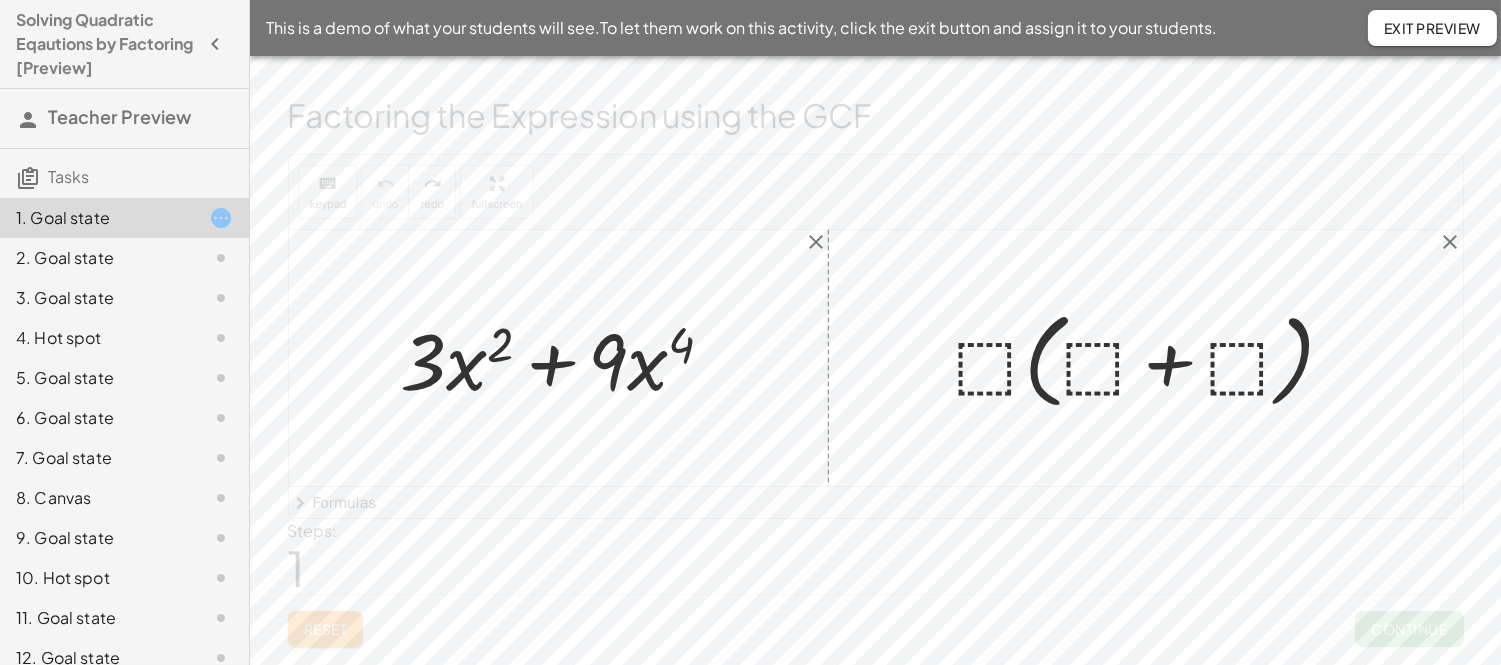 click at bounding box center (1153, 358) 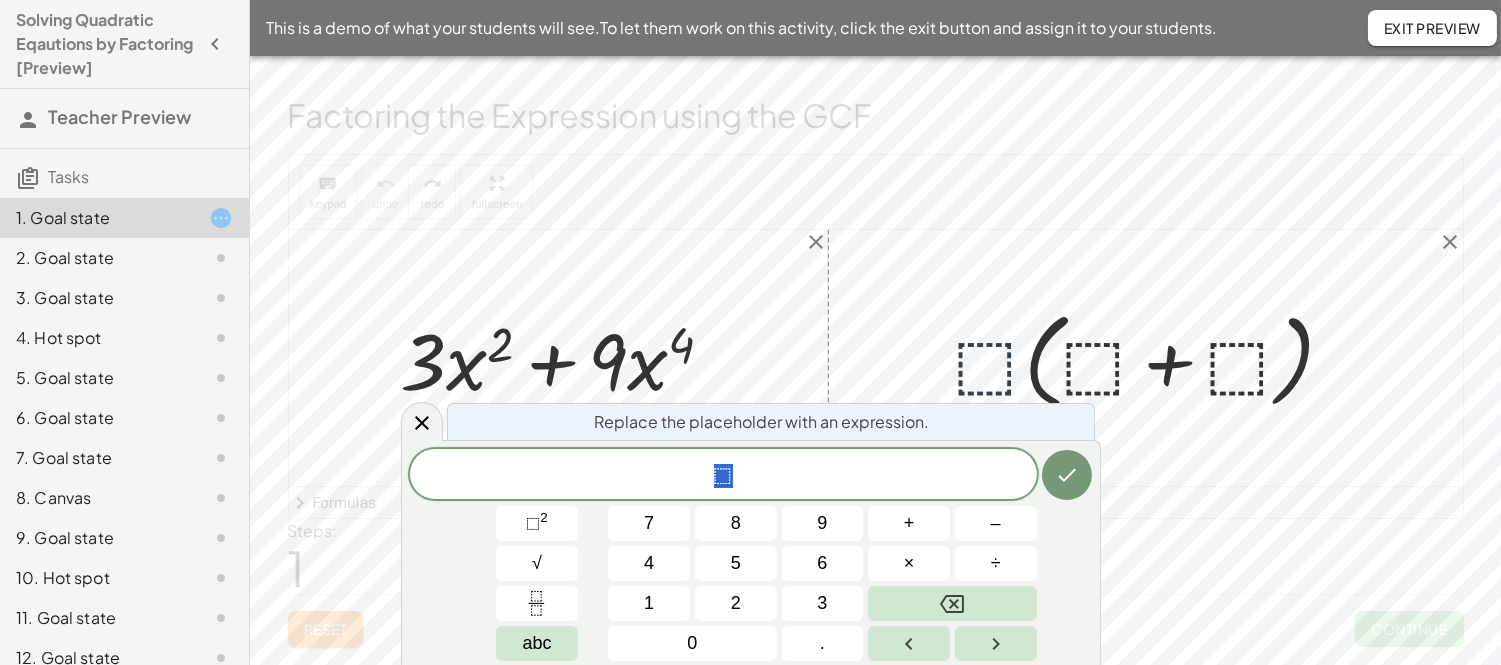 click at bounding box center [1153, 358] 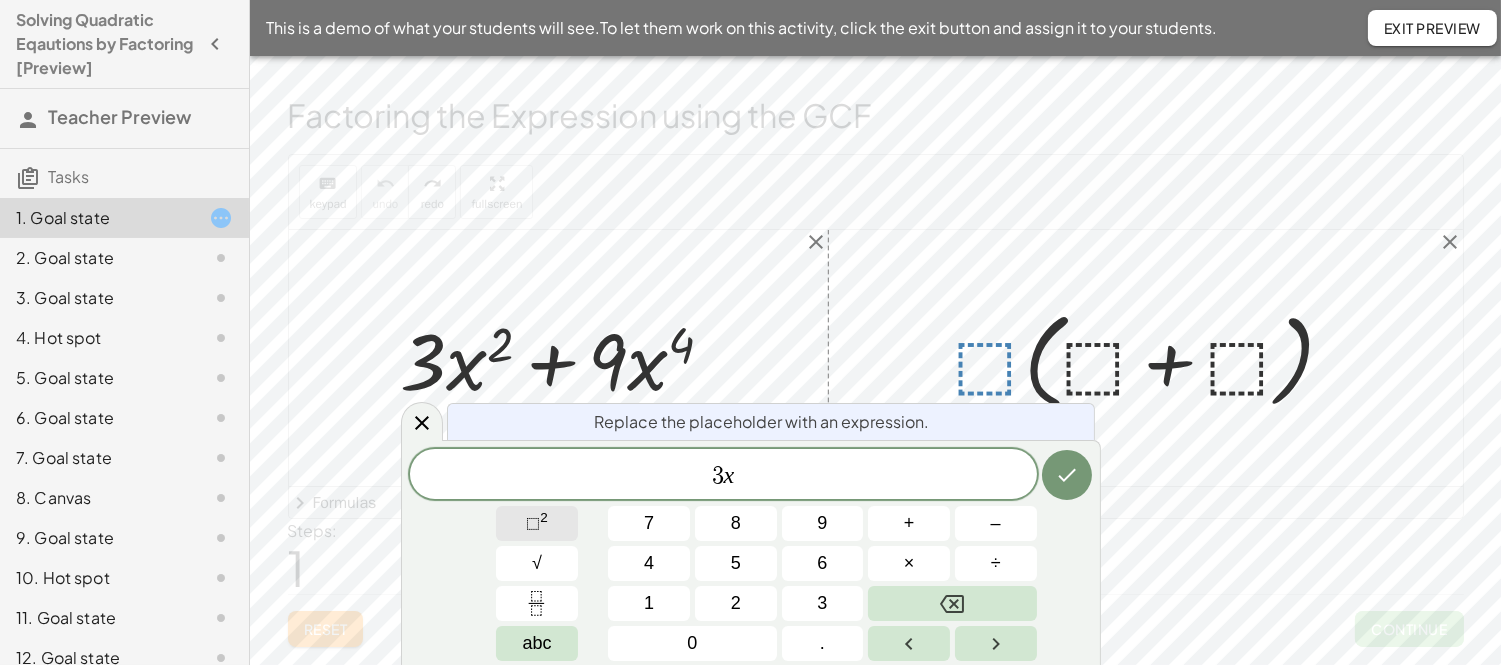 click on "⬚ 2" at bounding box center (537, 523) 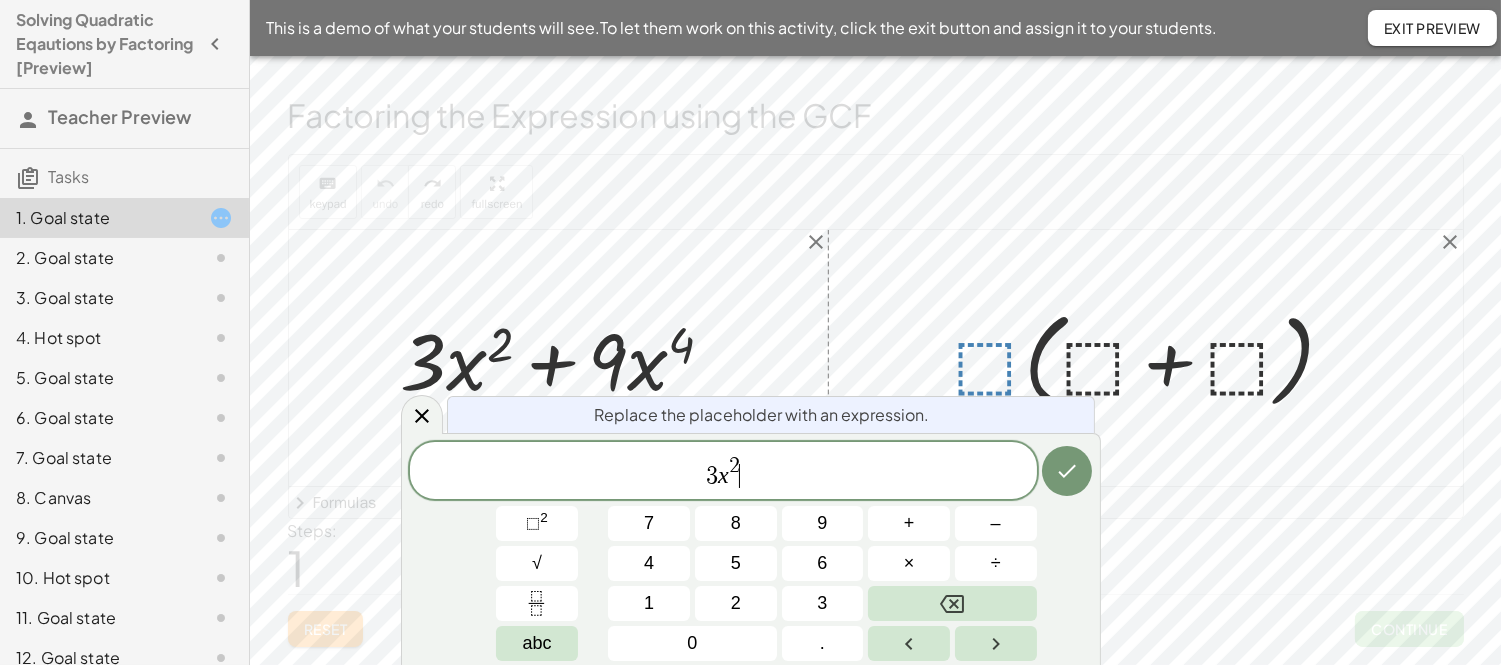 click on "· ⬚ · ( + ⬚ + ⬚ )" at bounding box center (1145, 358) 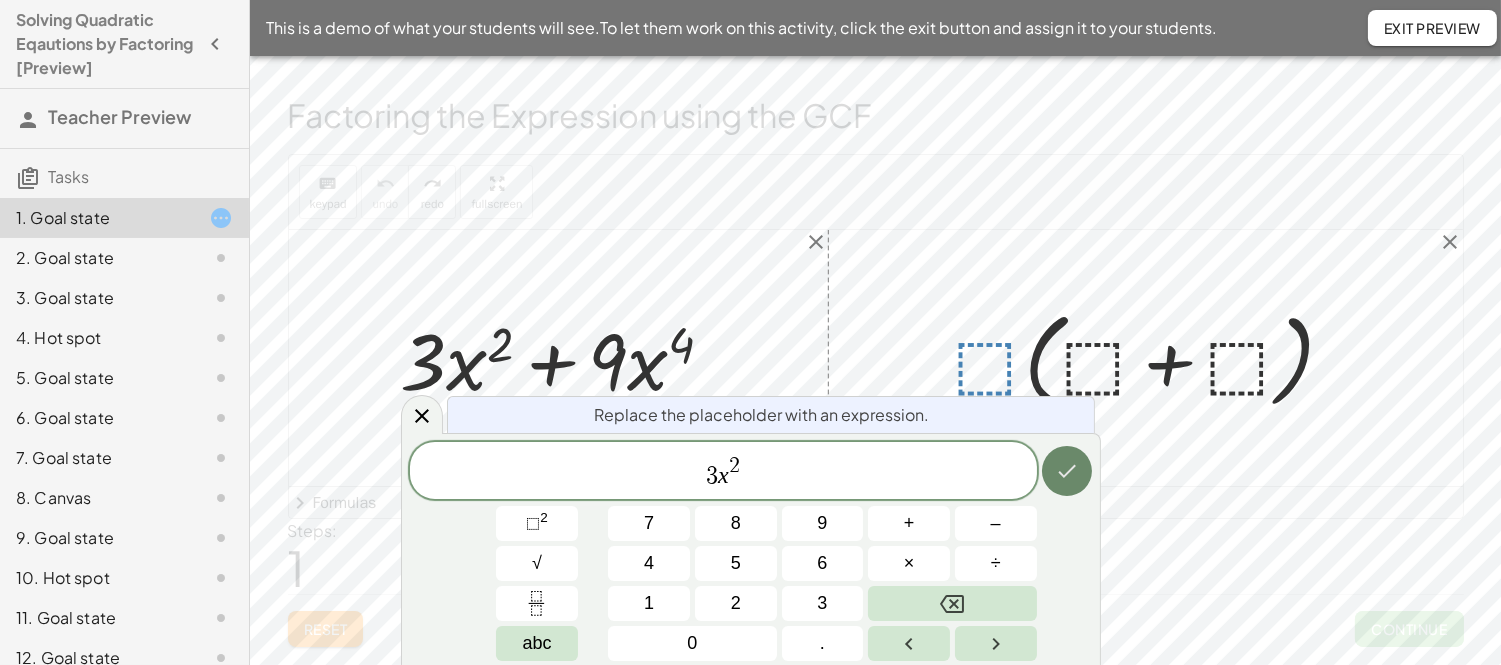 click at bounding box center [1067, 471] 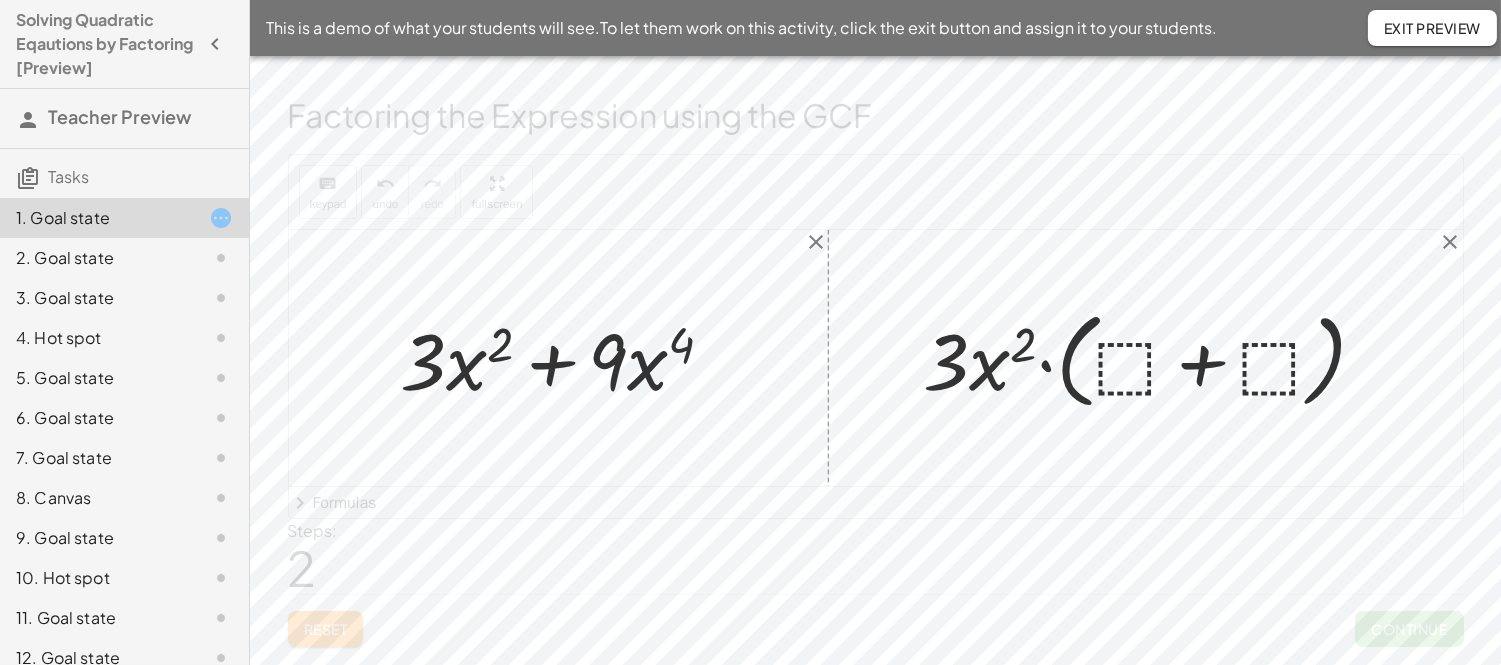 click at bounding box center (1153, 358) 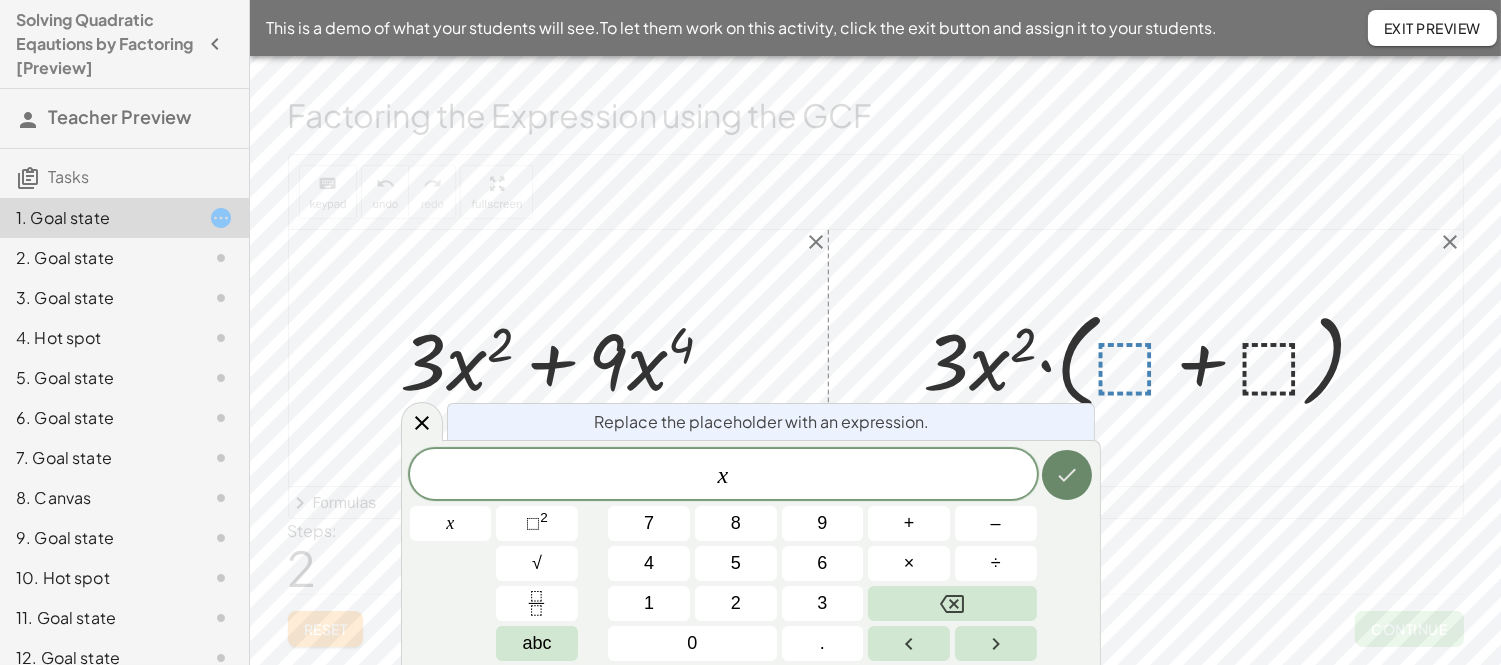 click at bounding box center [1067, 475] 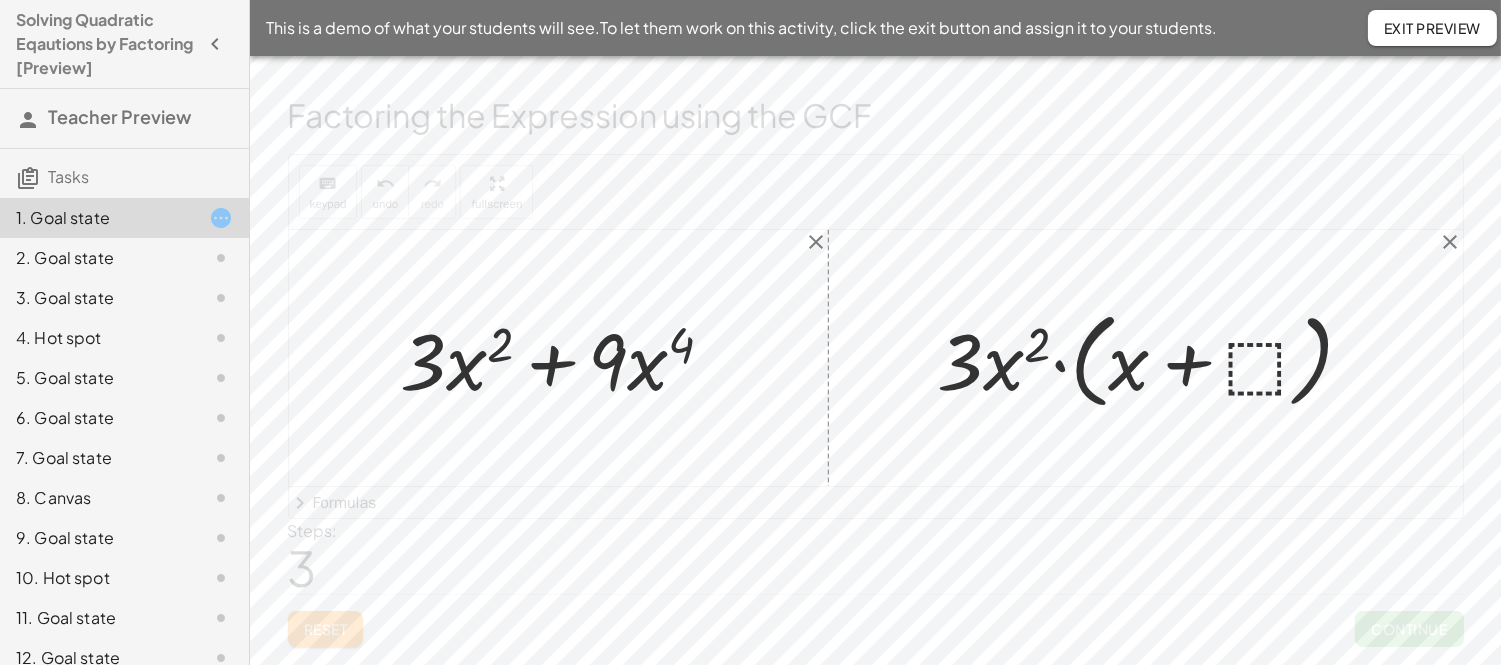 click 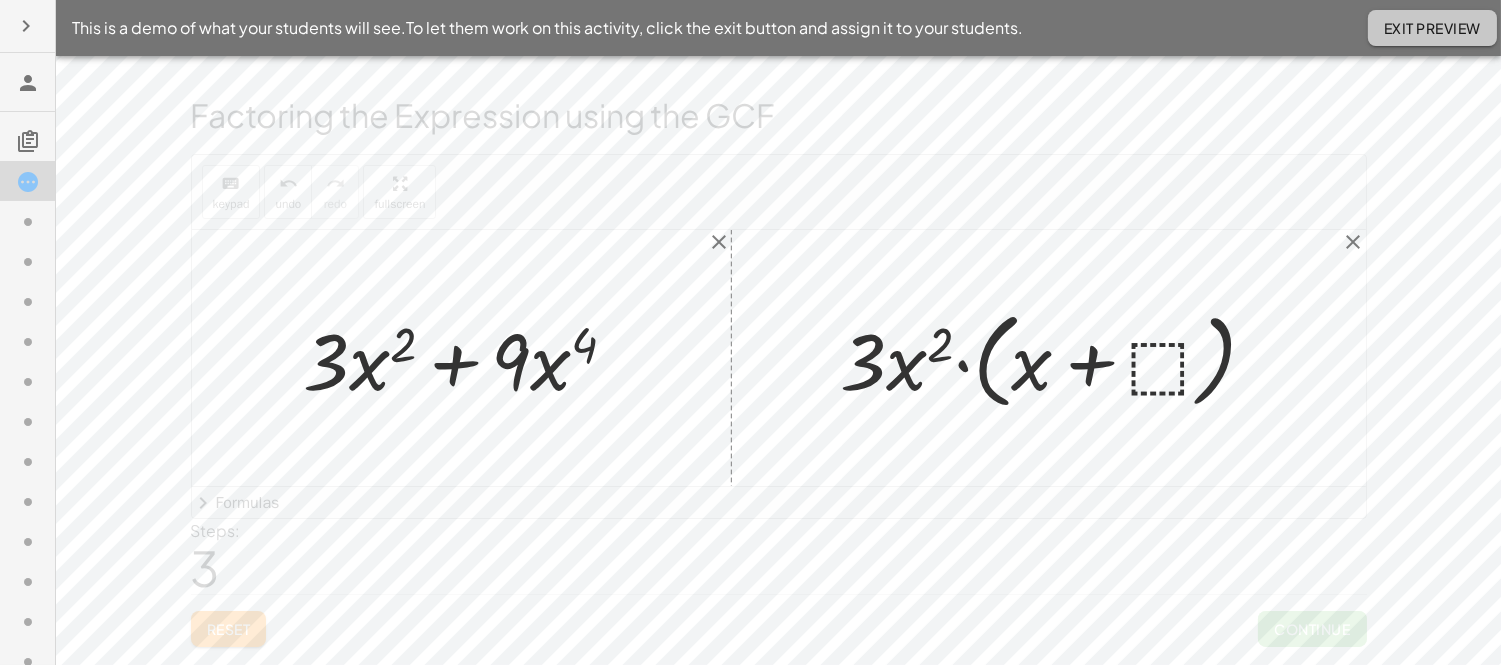 click on "Exit Preview" 